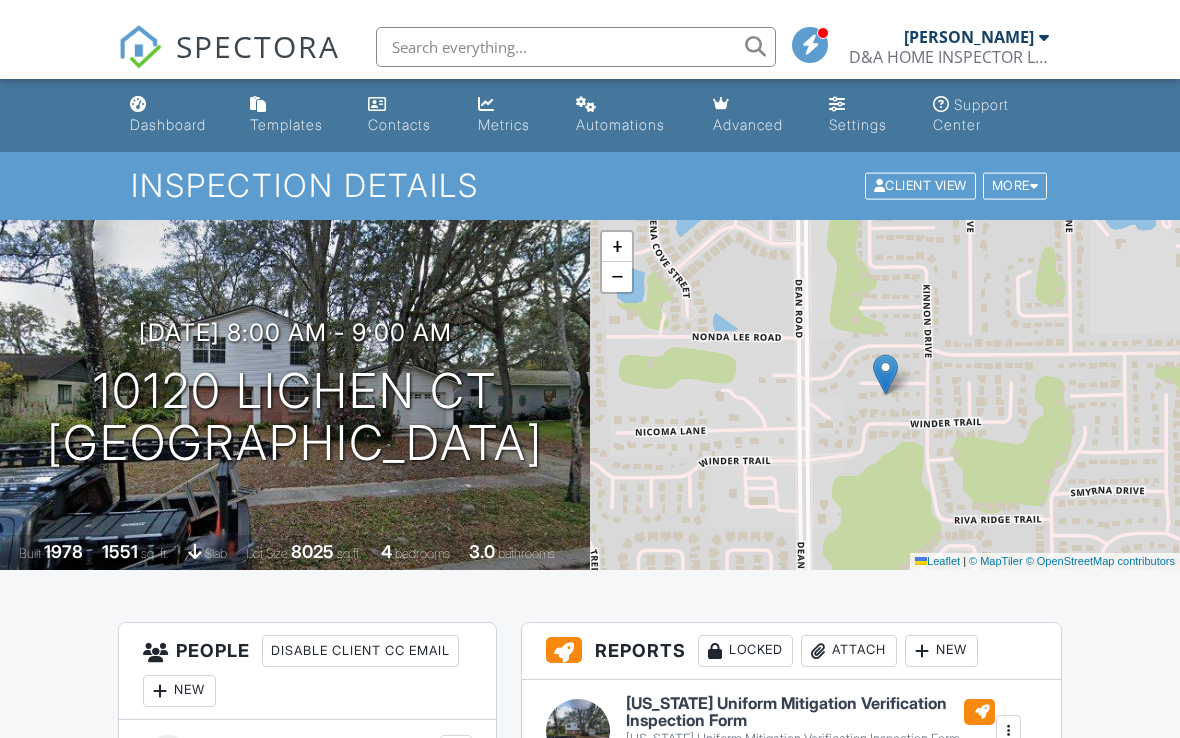 scroll, scrollTop: -1, scrollLeft: 0, axis: vertical 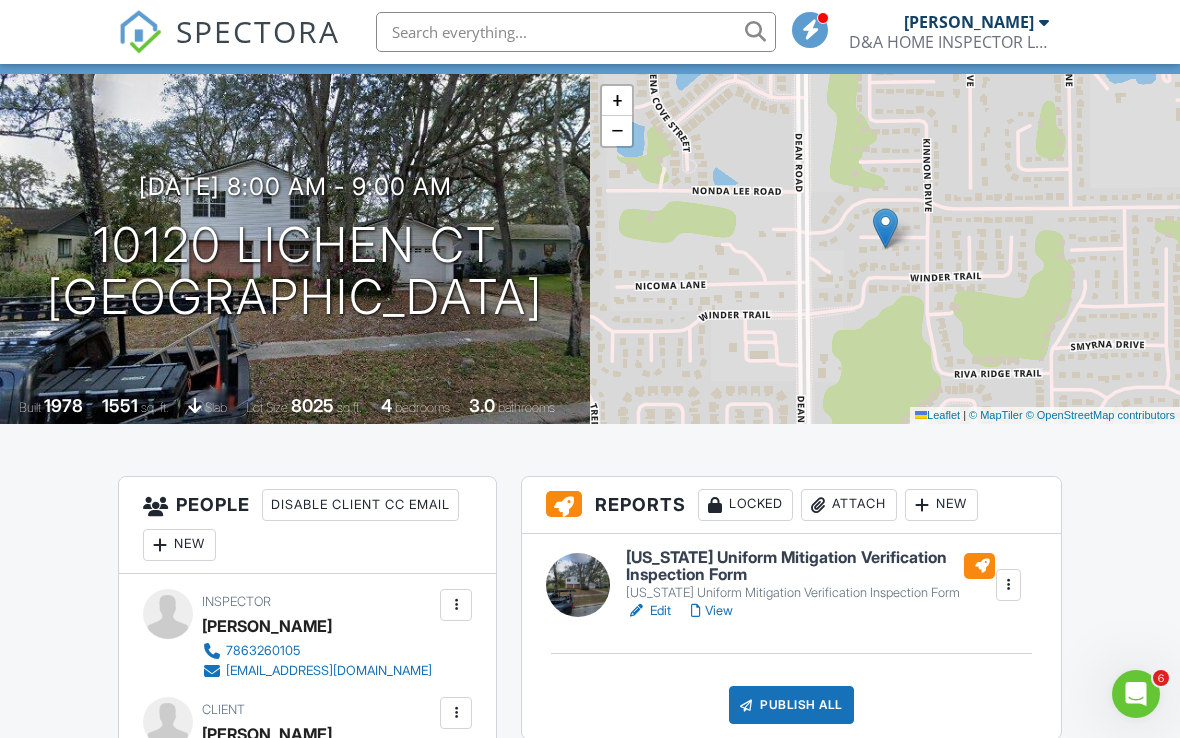 click on "[US_STATE] Uniform Mitigation Verification Inspection Form" at bounding box center (810, 566) 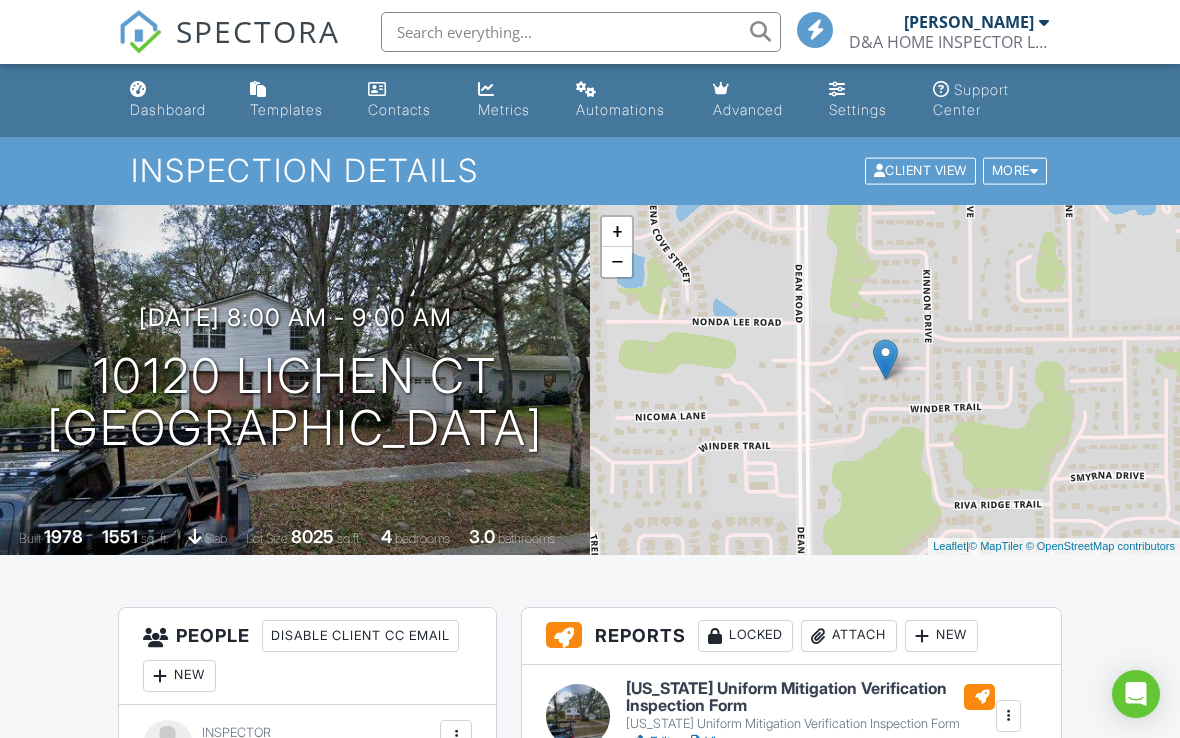 scroll, scrollTop: 0, scrollLeft: 0, axis: both 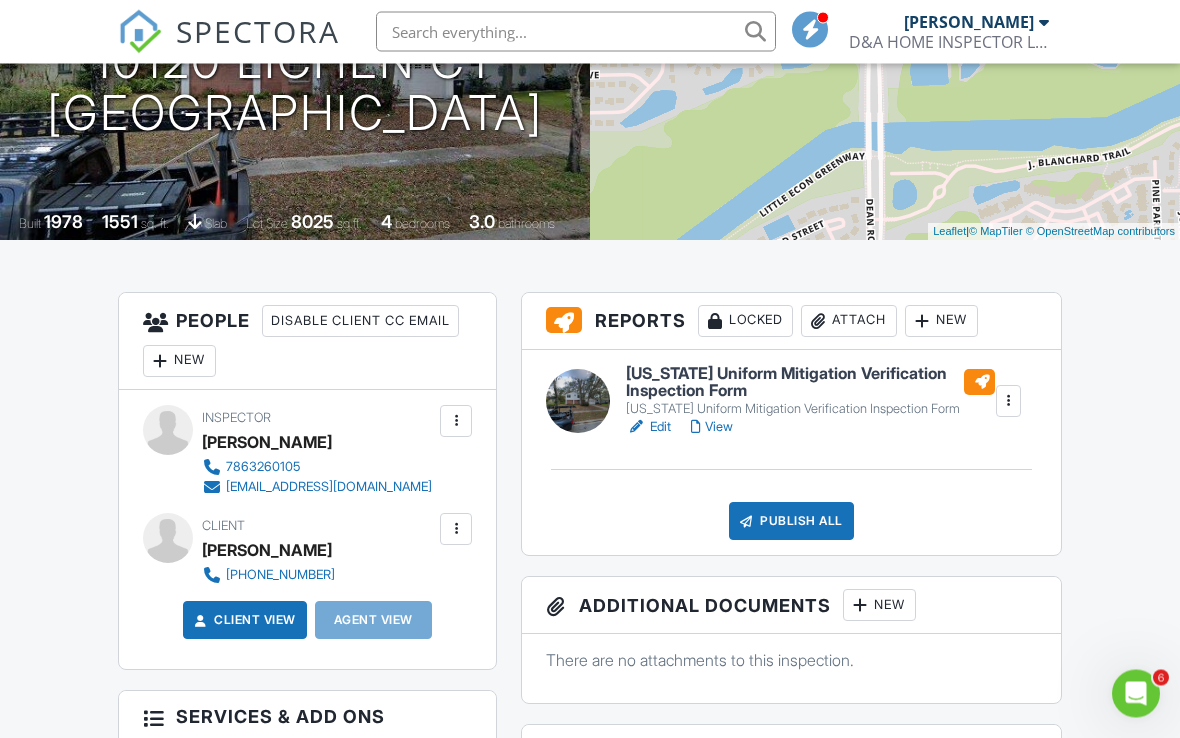 click on "Edit" at bounding box center [648, 428] 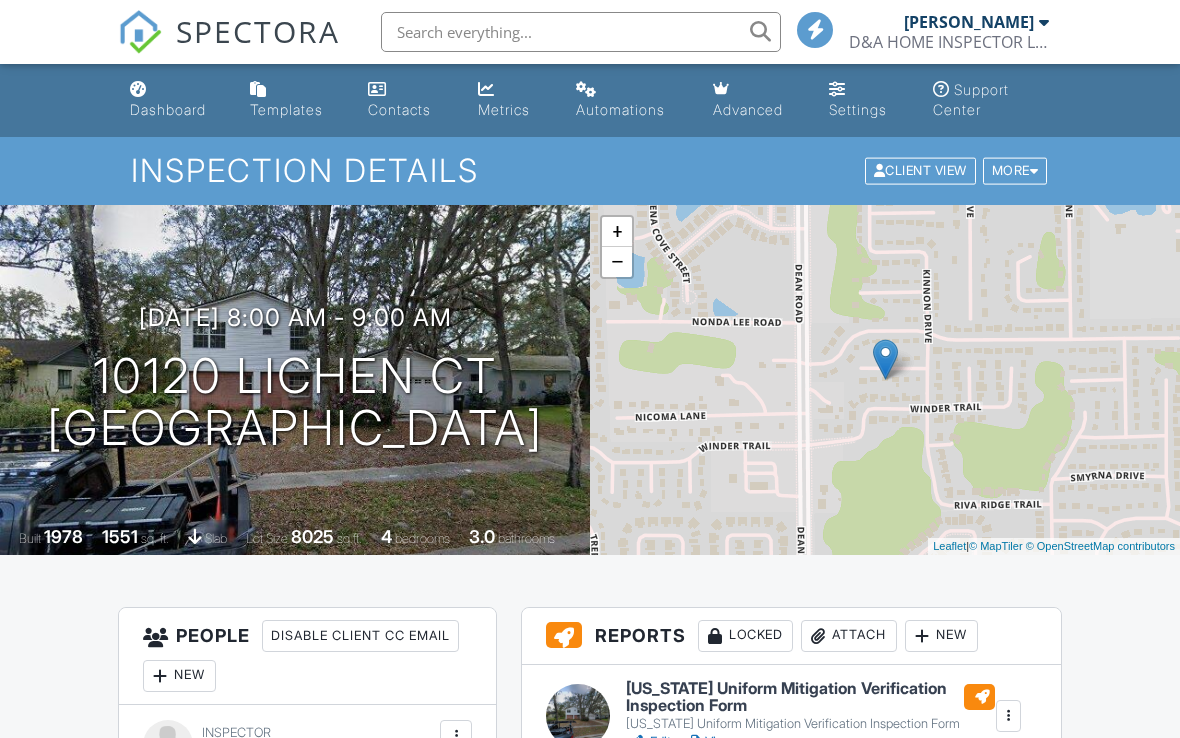 scroll, scrollTop: 0, scrollLeft: 0, axis: both 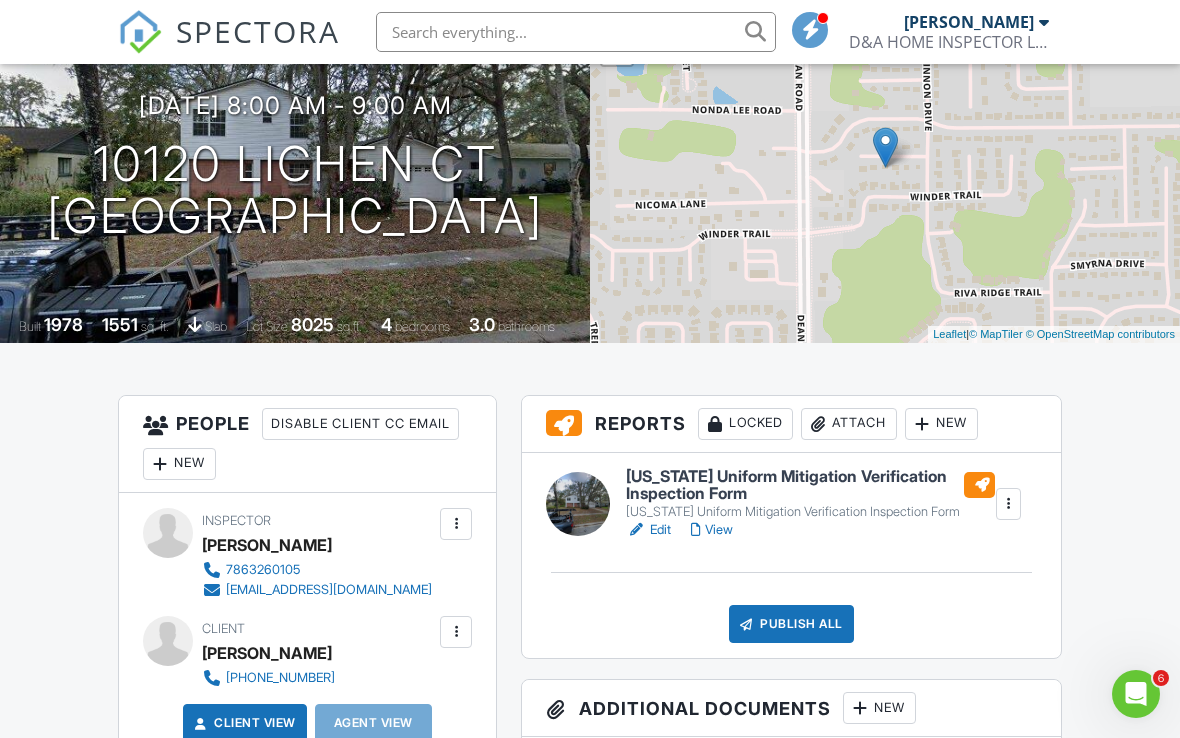 click on "View" at bounding box center (712, 530) 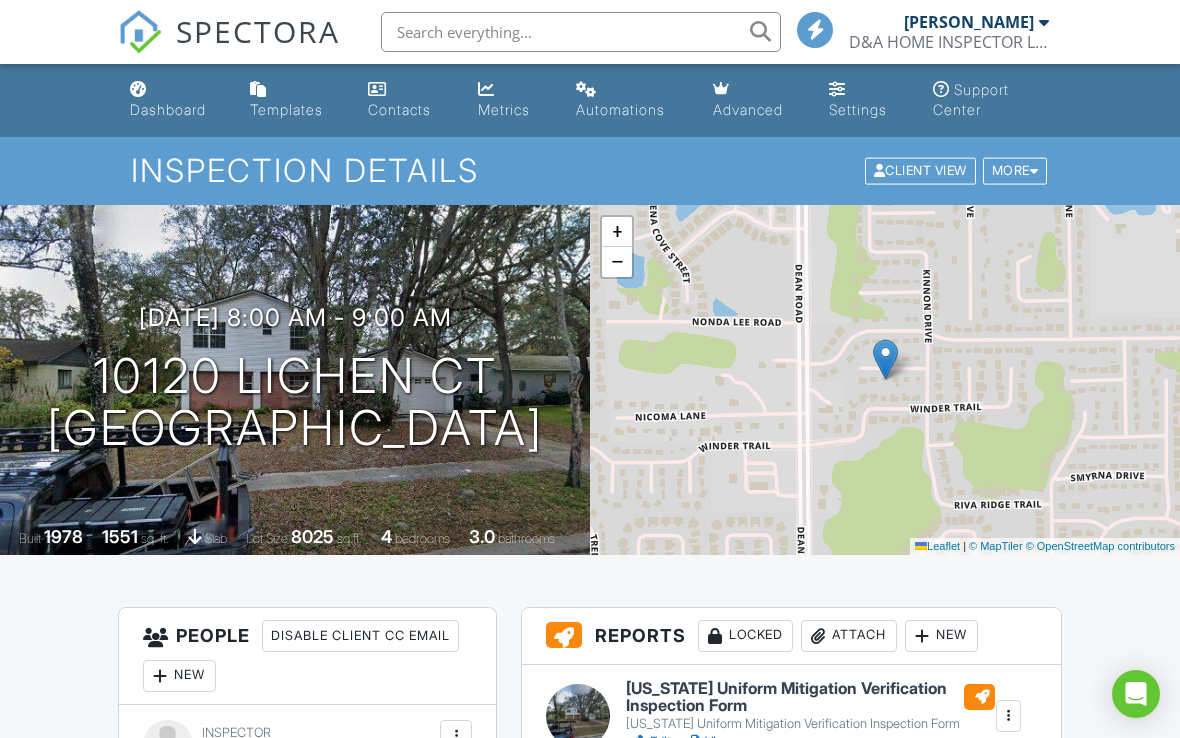 scroll, scrollTop: 0, scrollLeft: 0, axis: both 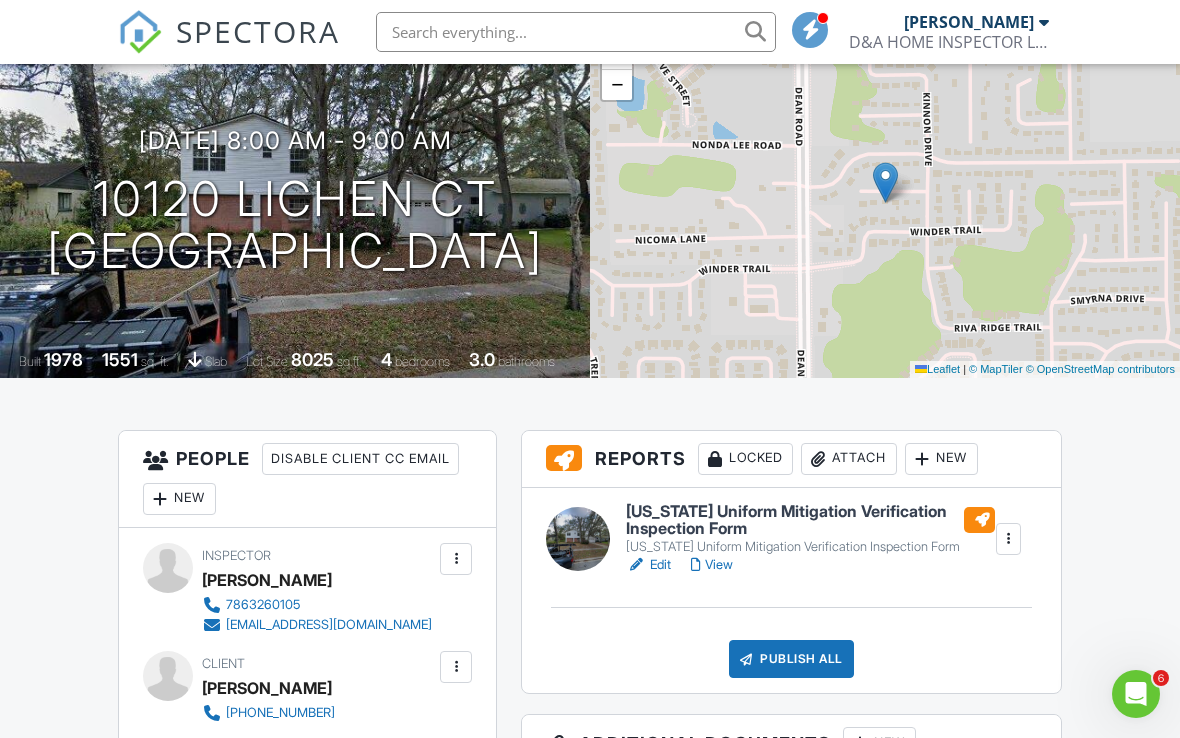 click at bounding box center (1009, 539) 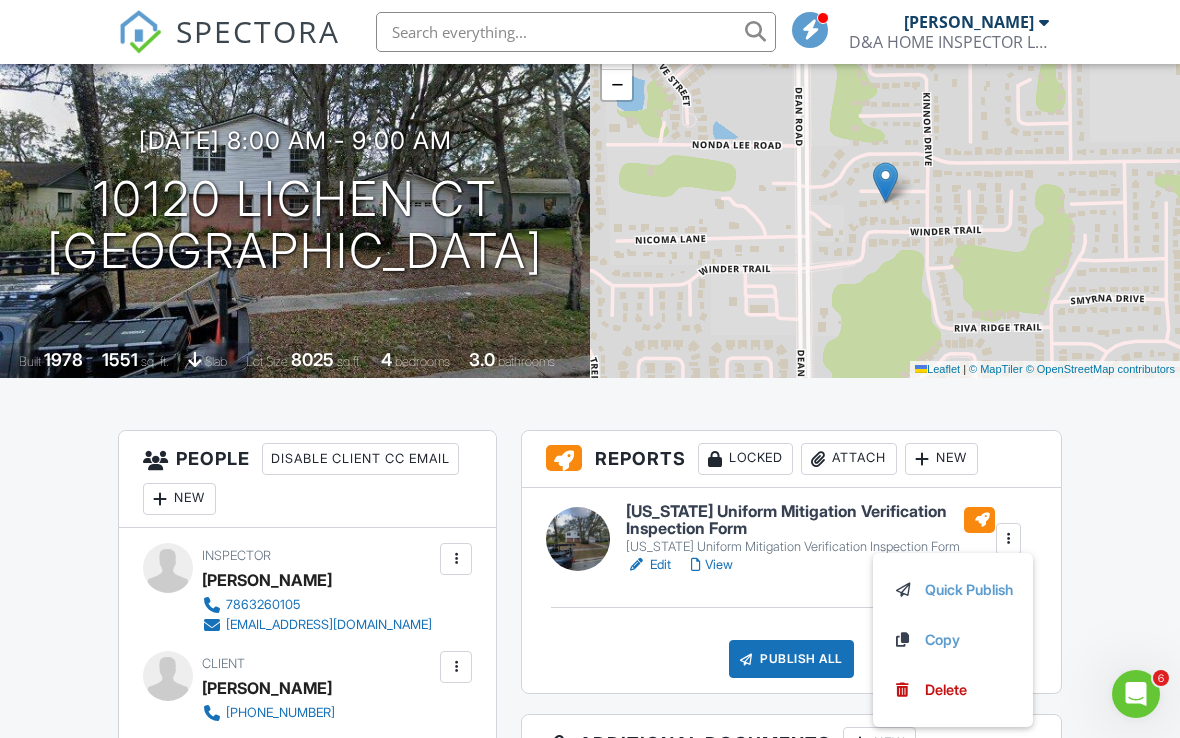 click on "Dashboard
Templates
Contacts
Metrics
Automations
Advanced
Settings
Support Center
Inspection Details
Client View
More
Property Details
Reschedule
Reorder / Copy
Share
Cancel
Delete
Print Order
Convert to V9
View Change Log
07/11/2025  8:00 am
- 9:00 am
10120 Lichen Ct
Orlando, FL 32817
Built
1978
1551
sq. ft.
slab
Lot Size
8025
sq.ft.
4
bedrooms
3.0
bathrooms
+ −  Leaflet   |   © MapTiler   © OpenStreetMap contributors
All emails and texts are disabled for this inspection!
Turn on emails and texts
Turn on and Requeue Notifications
Reports
Locked
Attach
New
Edit
View" at bounding box center (590, 1129) 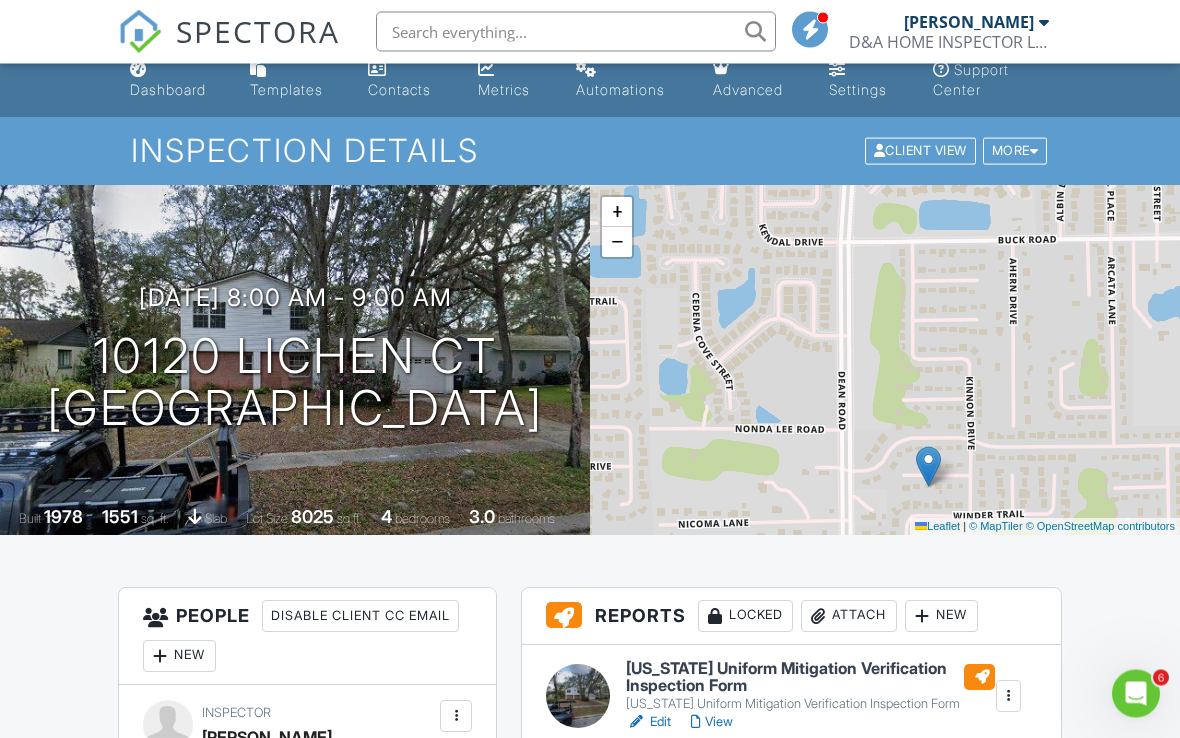 scroll, scrollTop: 0, scrollLeft: 0, axis: both 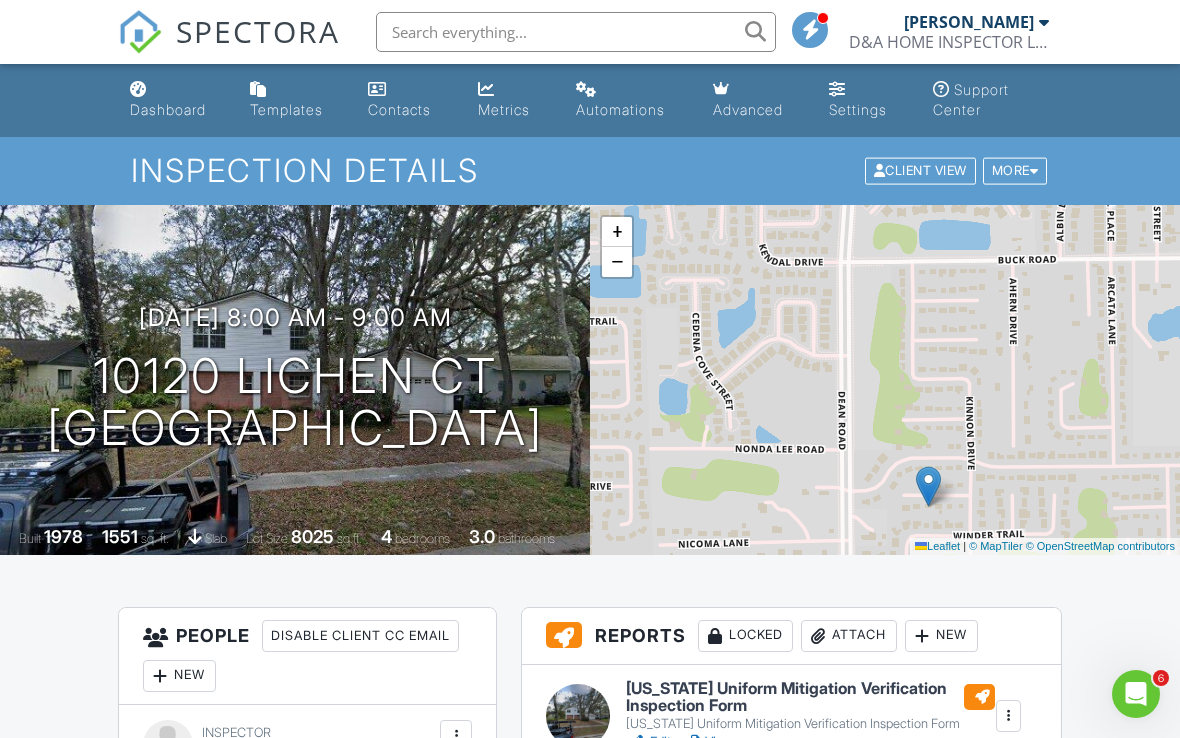 click on "Templates" at bounding box center [293, 100] 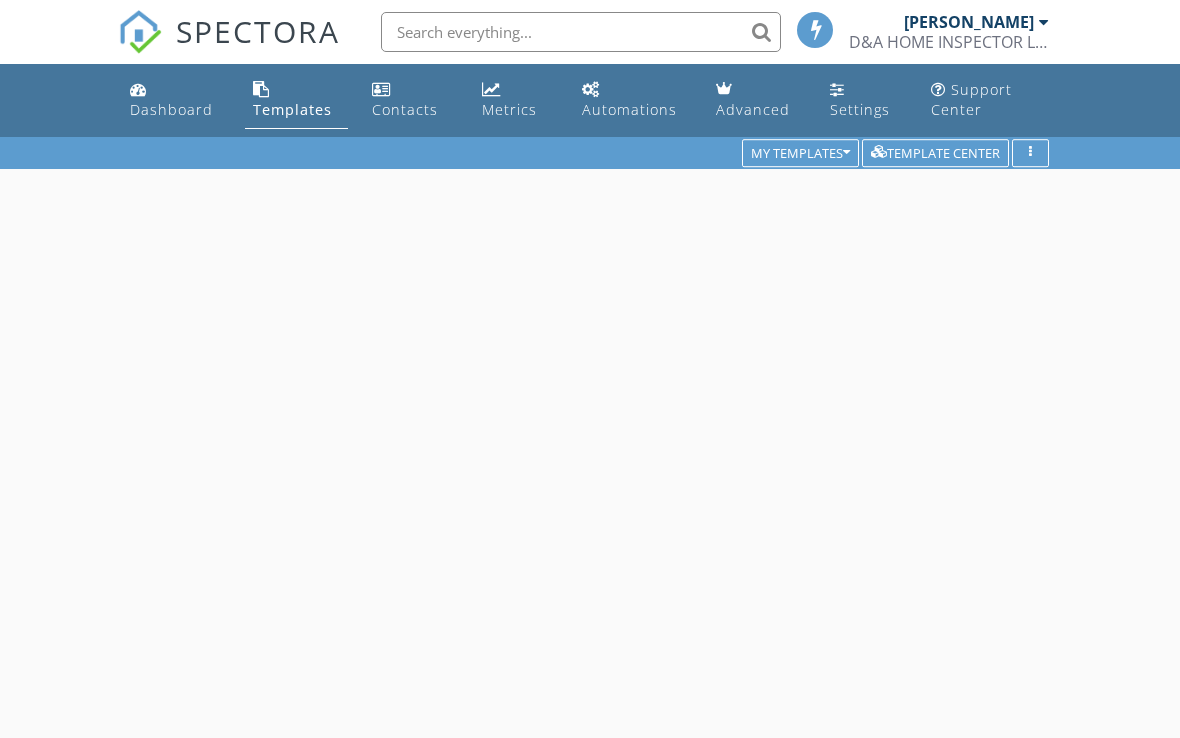 scroll, scrollTop: 0, scrollLeft: 0, axis: both 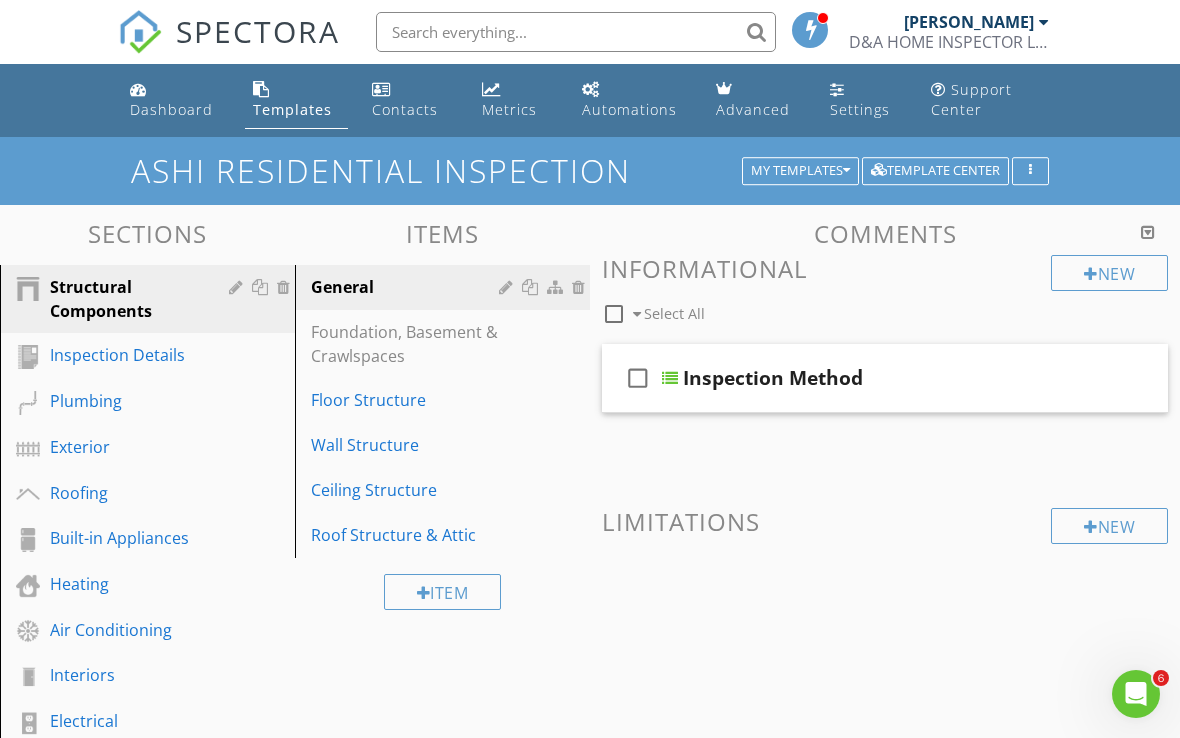 click on "My Templates" at bounding box center [800, 171] 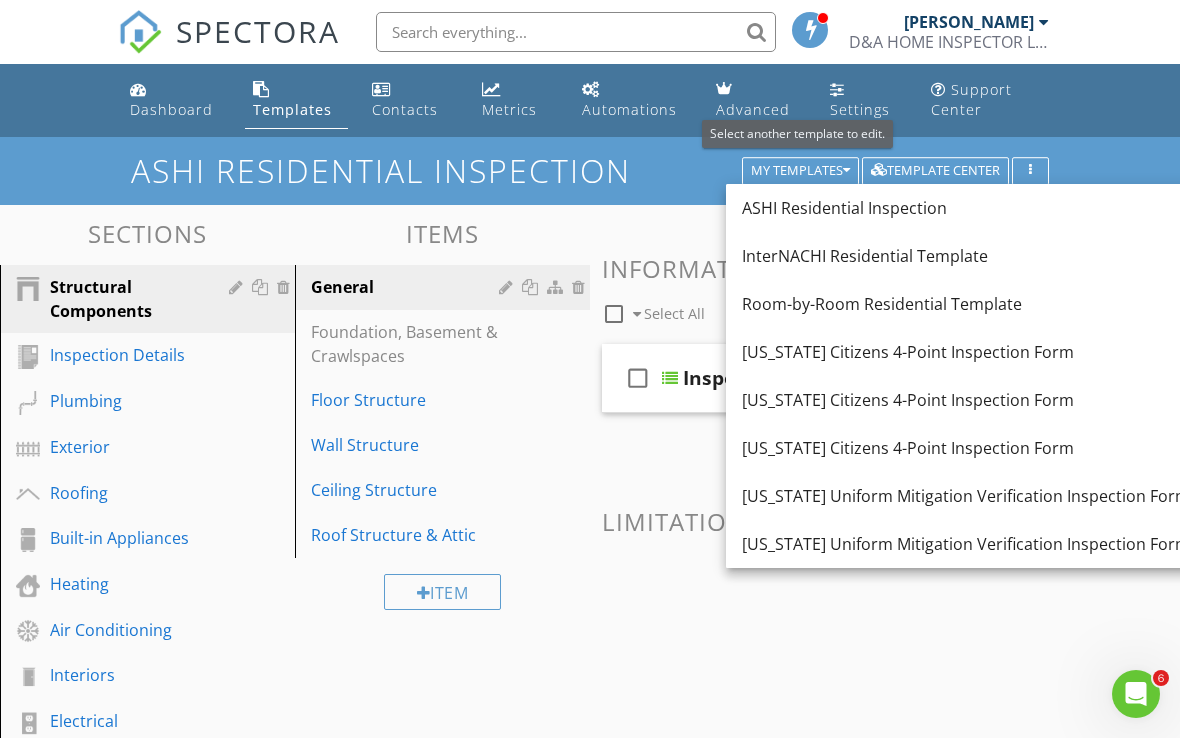 click on "[US_STATE] Uniform Mitigation Verification Inspection Form" at bounding box center [966, 496] 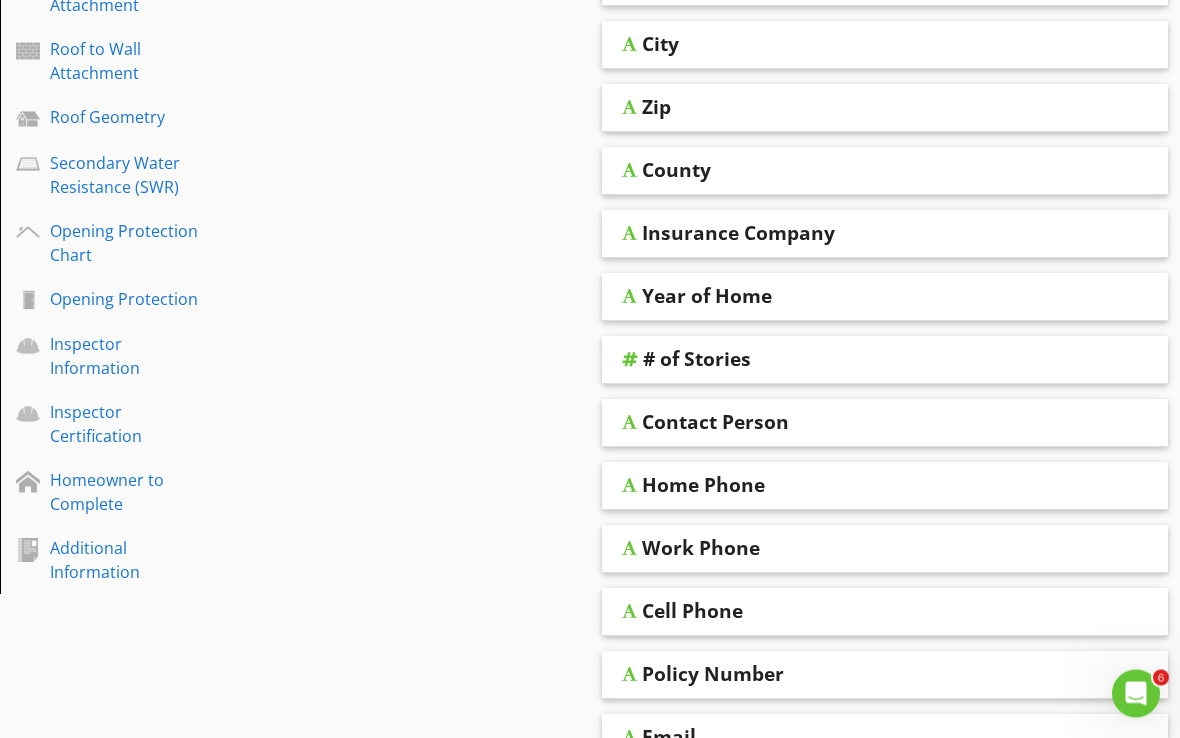 scroll, scrollTop: 482, scrollLeft: 0, axis: vertical 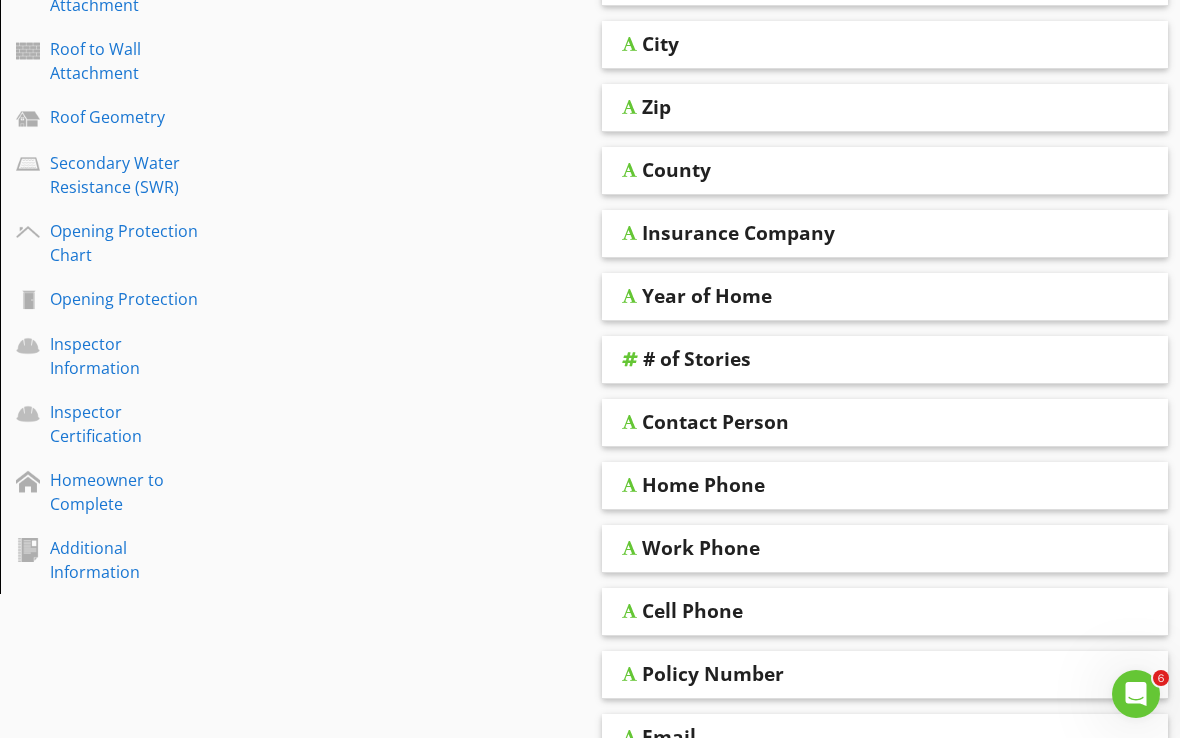 click on "Opening Protection Chart" at bounding box center (125, 243) 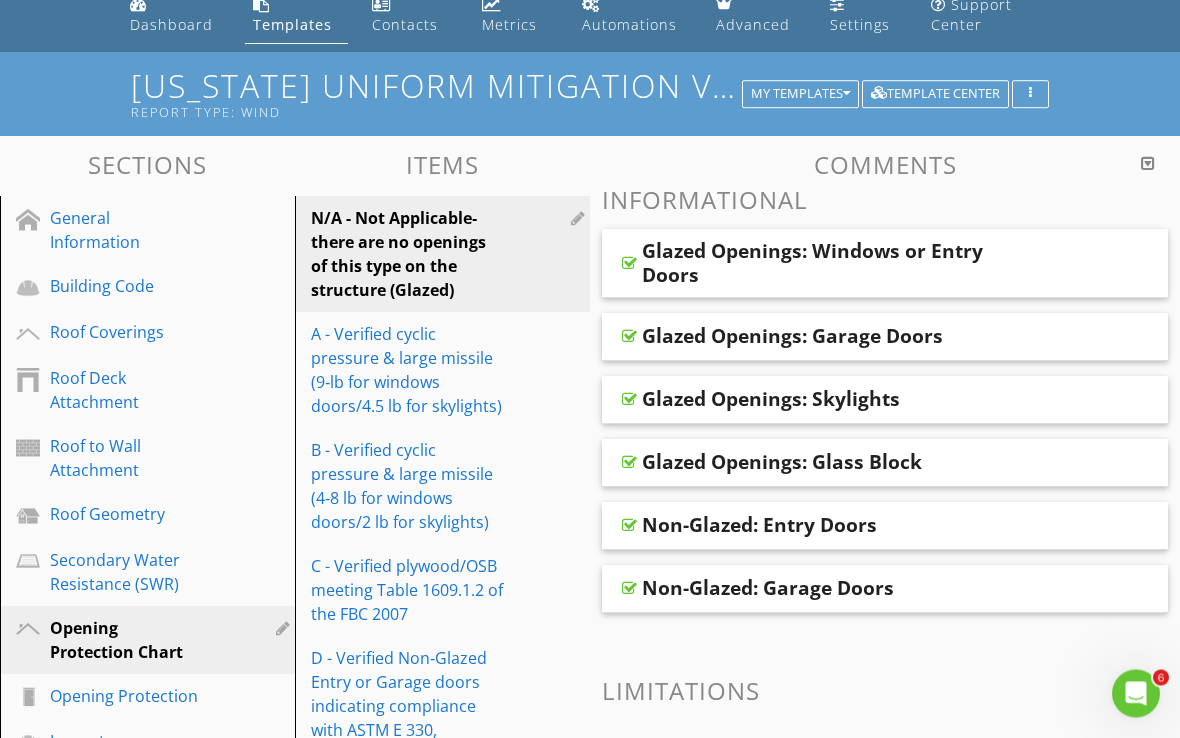scroll, scrollTop: 83, scrollLeft: 0, axis: vertical 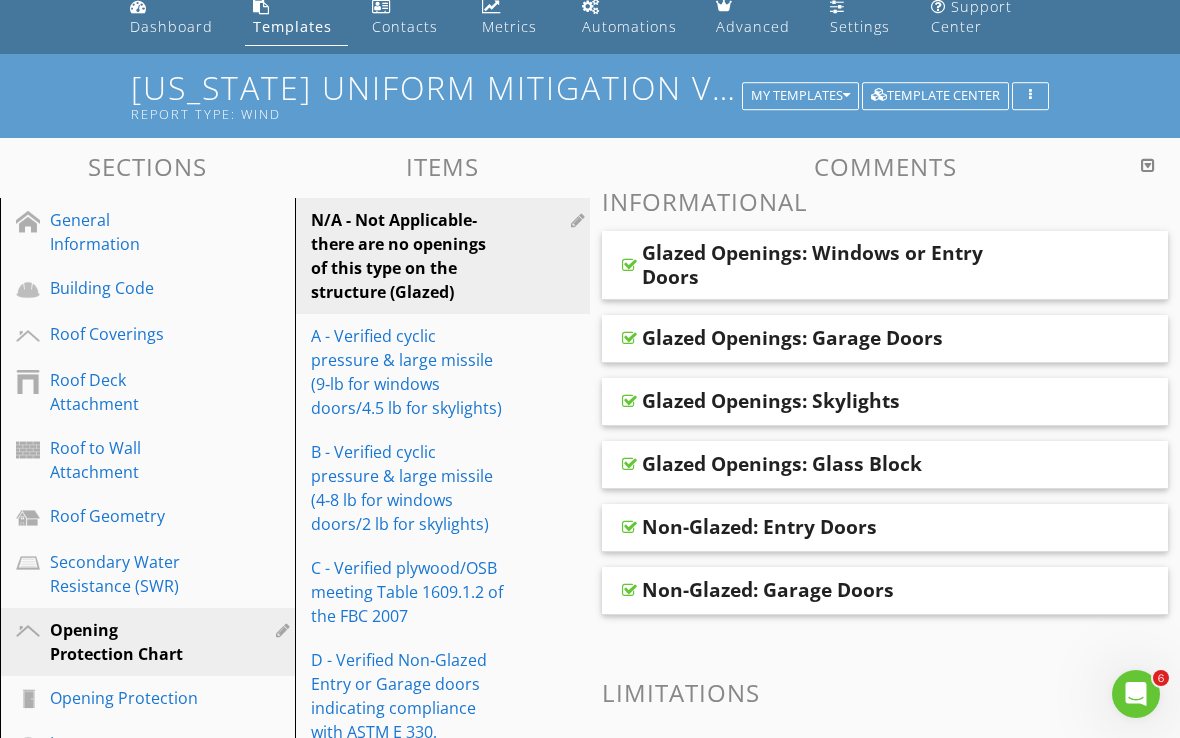 click at bounding box center (629, 590) 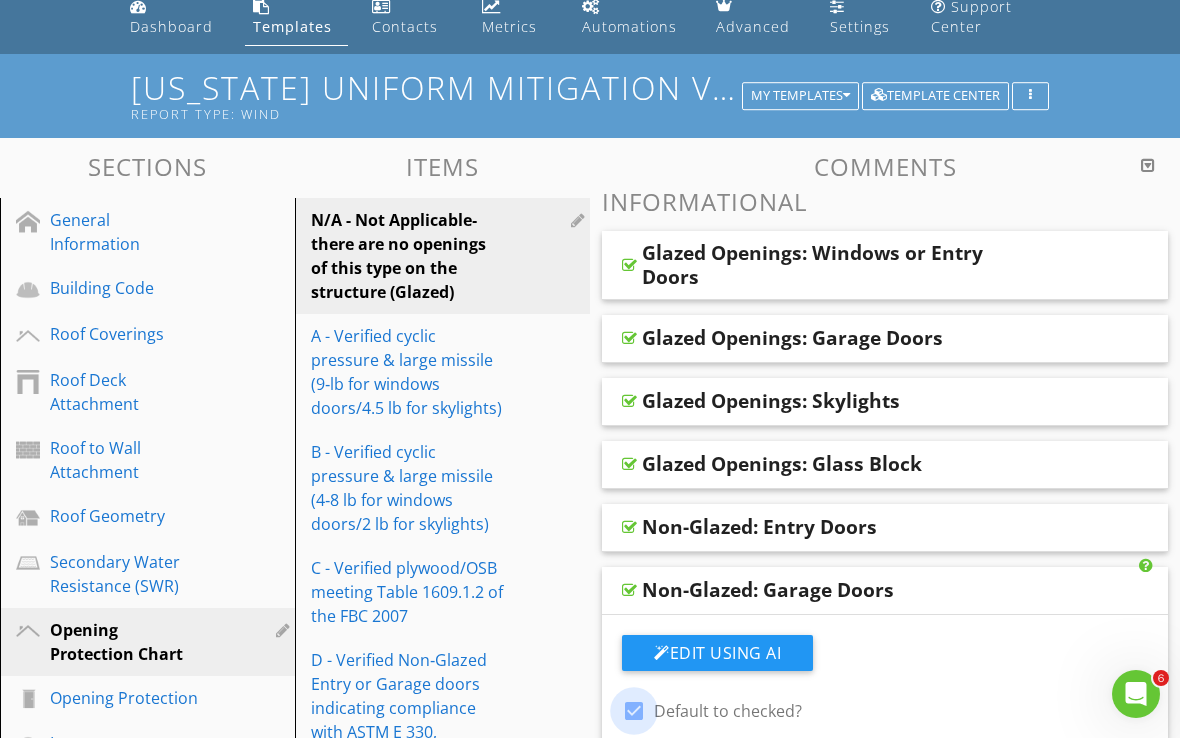 click at bounding box center [634, 711] 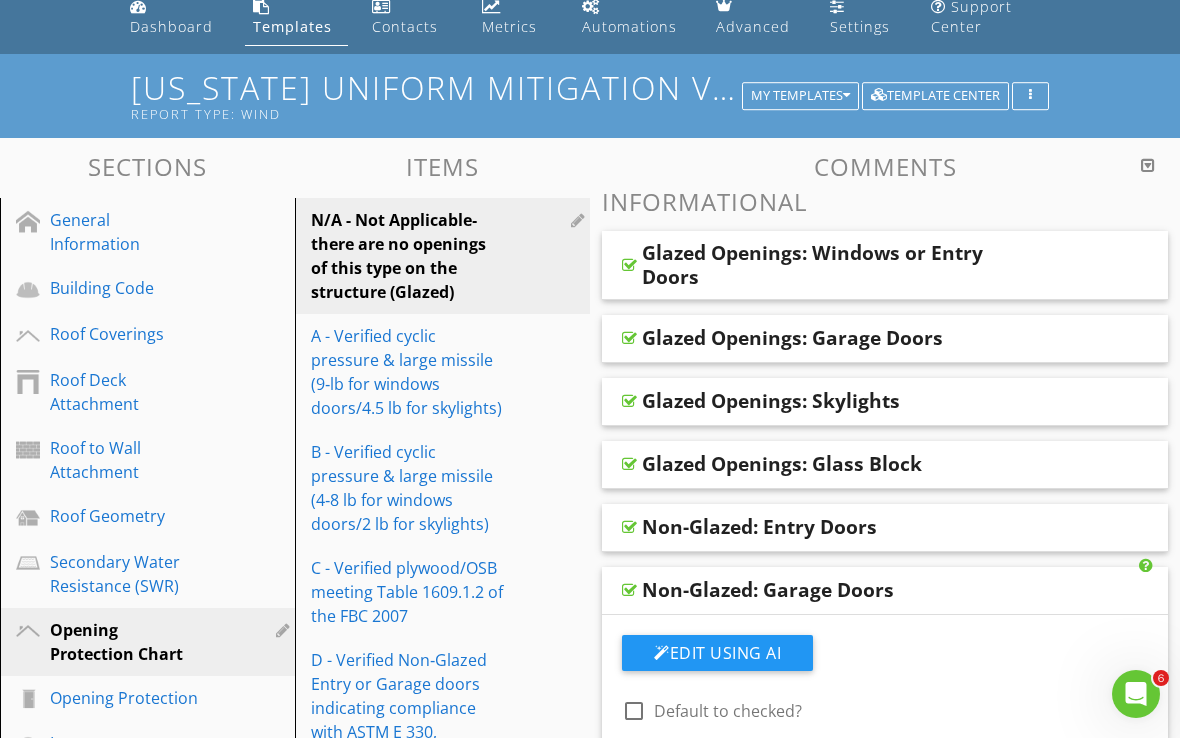 click at bounding box center (629, 590) 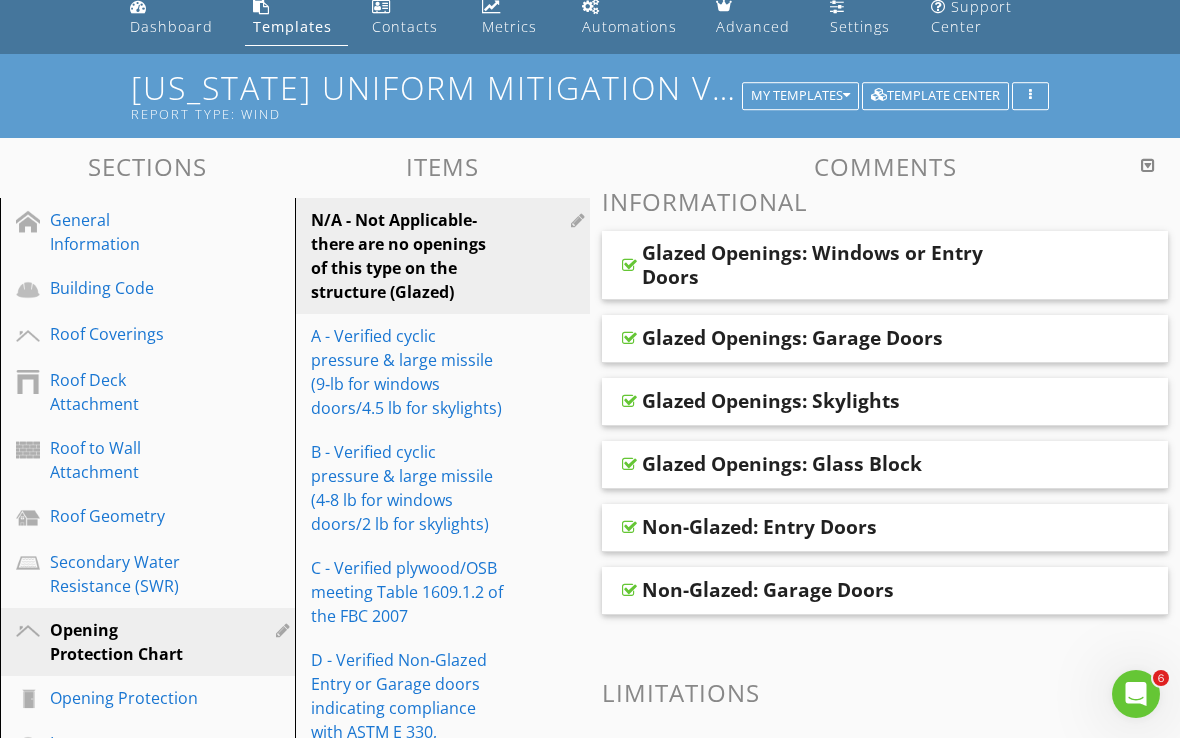 click on "Glazed Openings: Windows or Entry Doors" at bounding box center [839, 265] 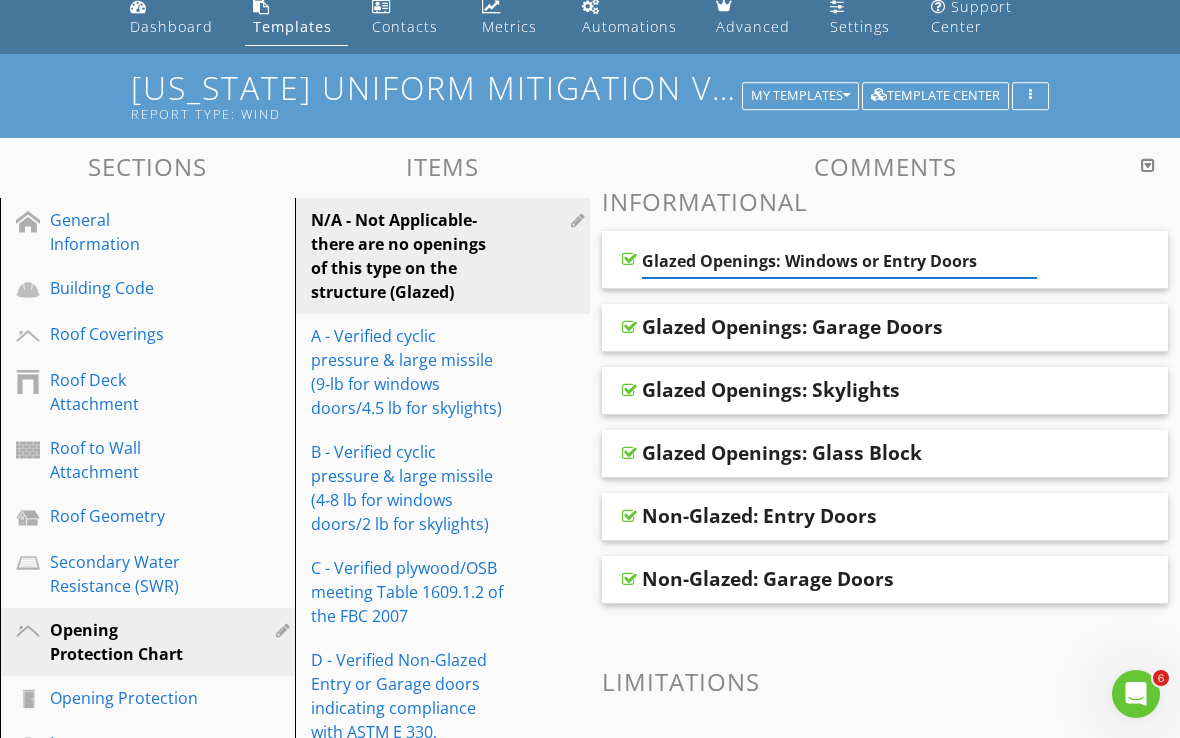 click on "Glazed Openings: Windows or Entry Doors" at bounding box center [885, 260] 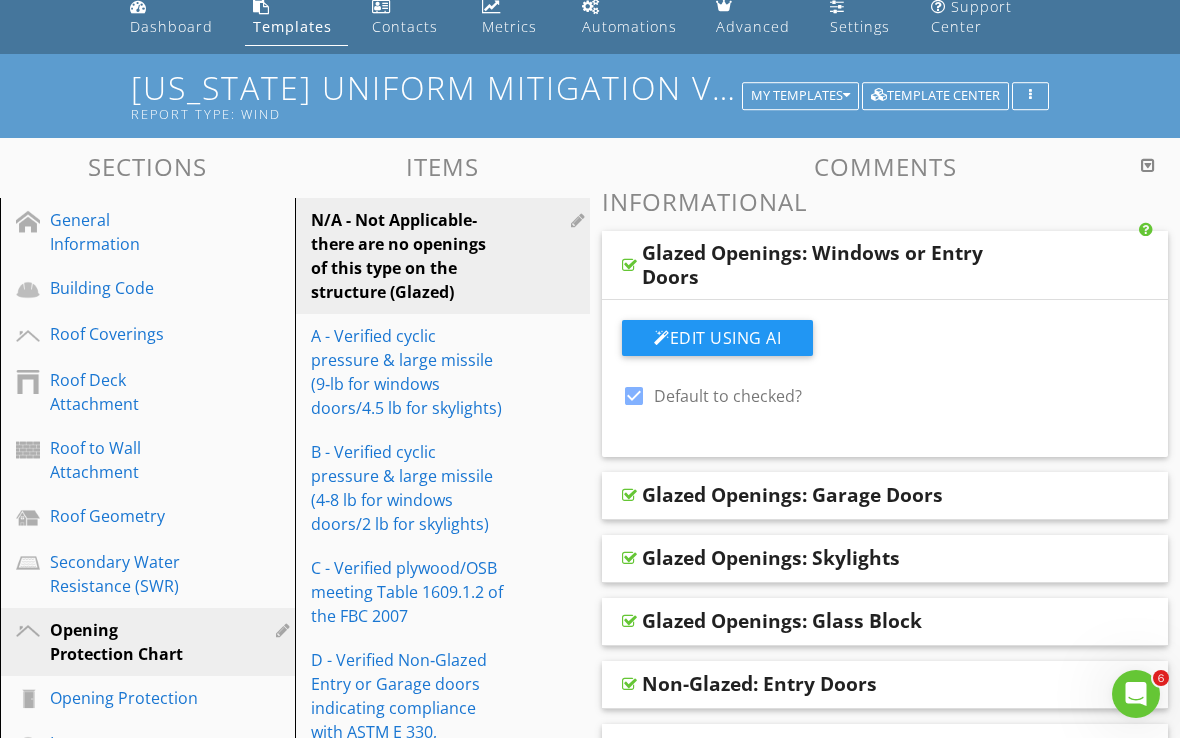 click on "Edit Using AI" at bounding box center (717, 338) 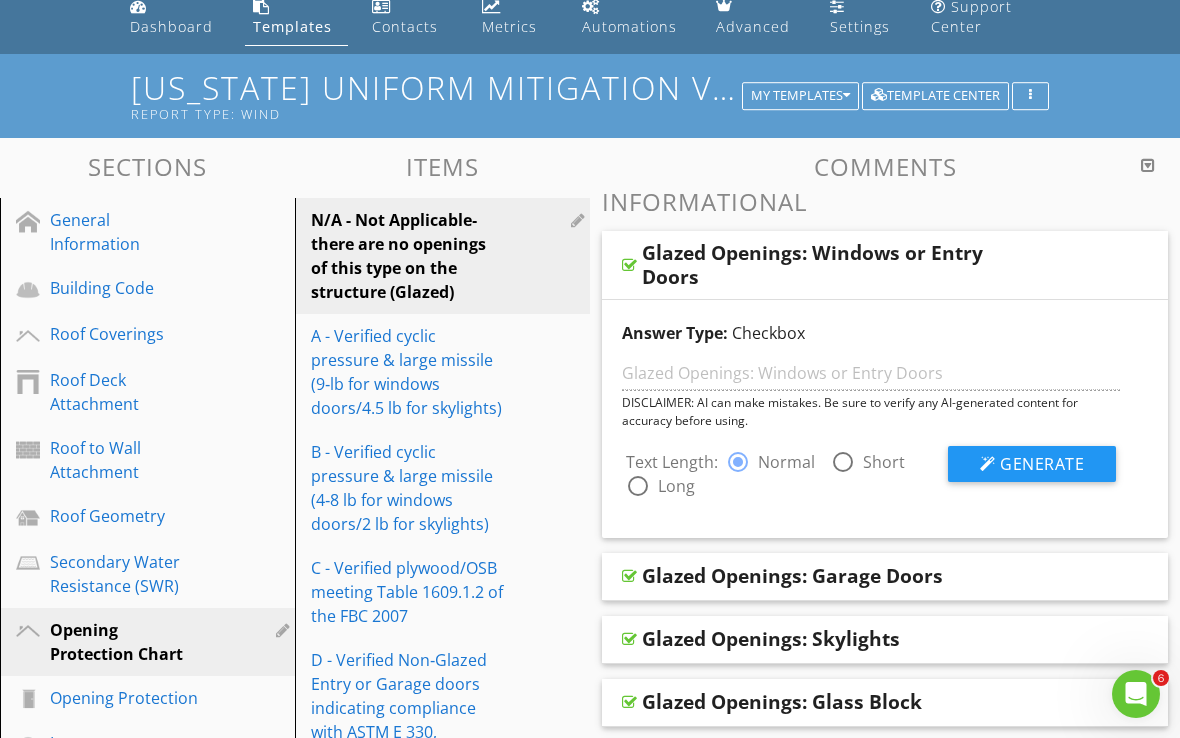 click on "Glazed Openings: Windows or Entry Doors" at bounding box center [839, 265] 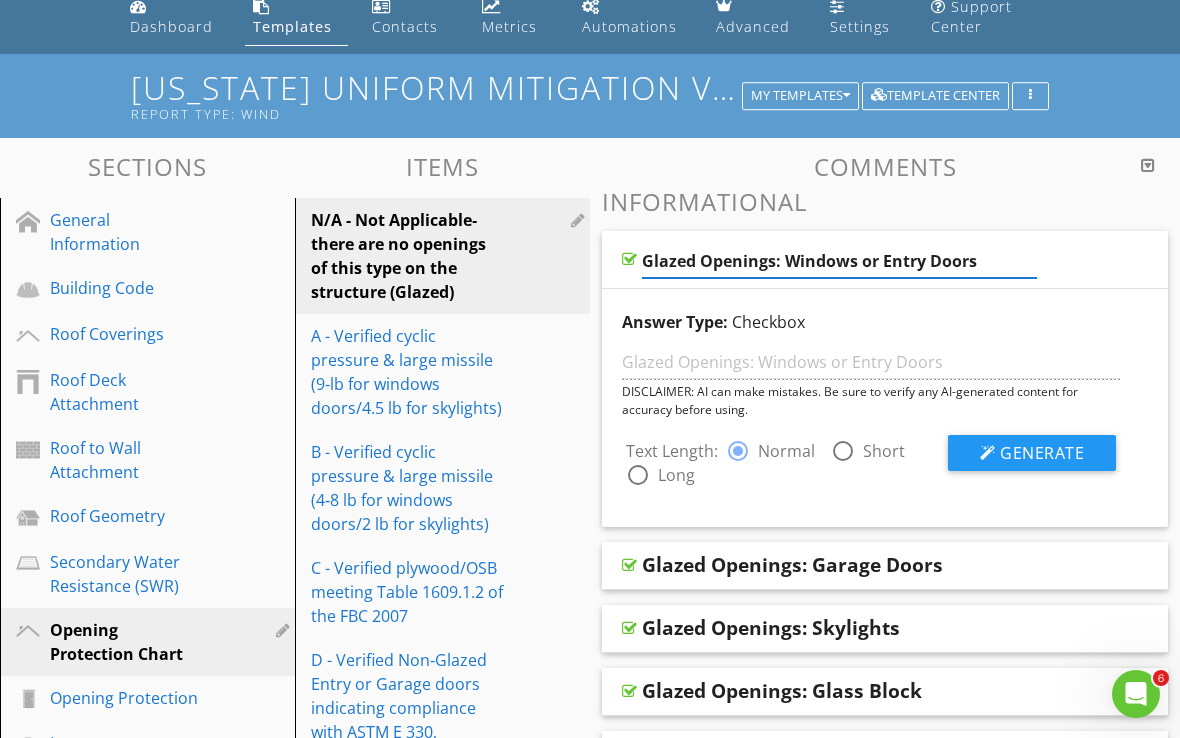click at bounding box center [629, 259] 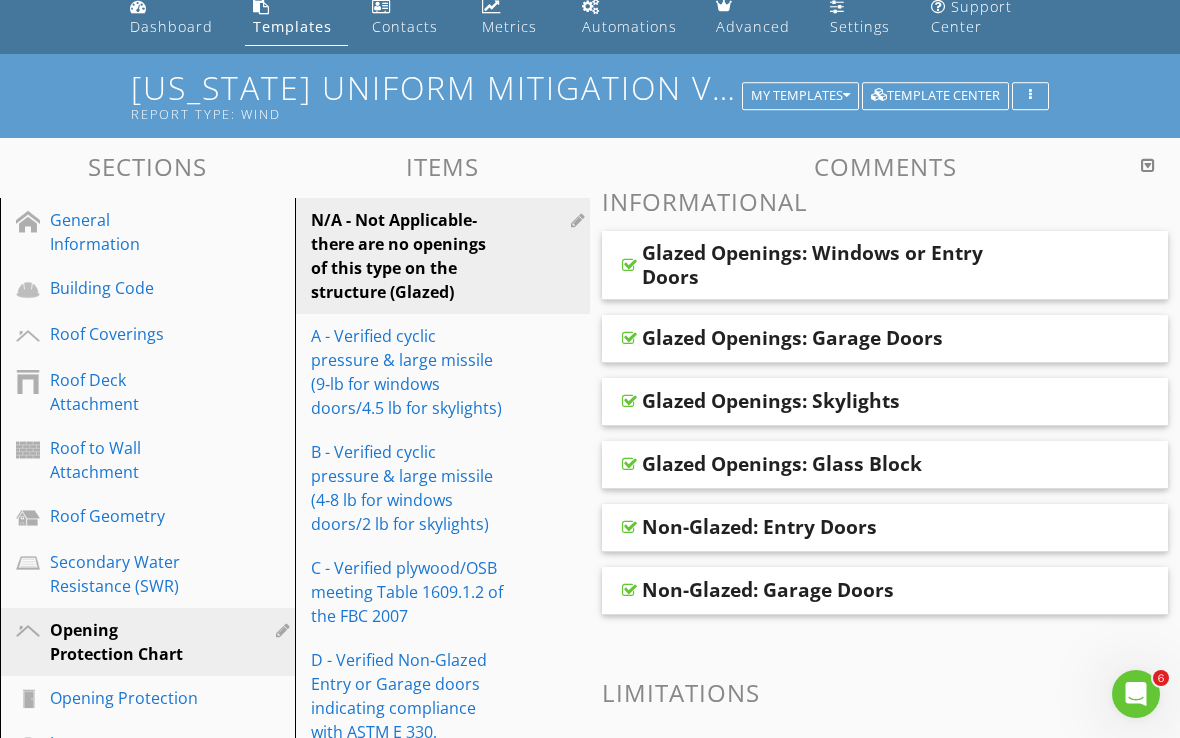 click at bounding box center (629, 265) 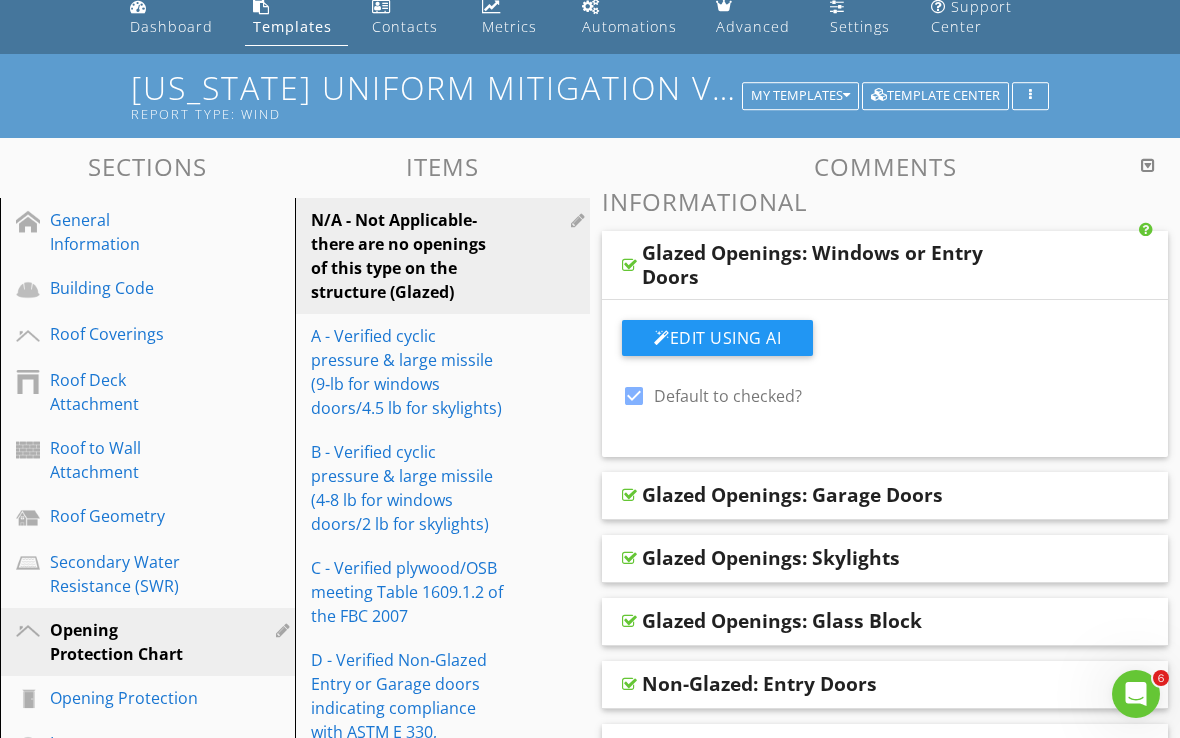 click at bounding box center (634, 396) 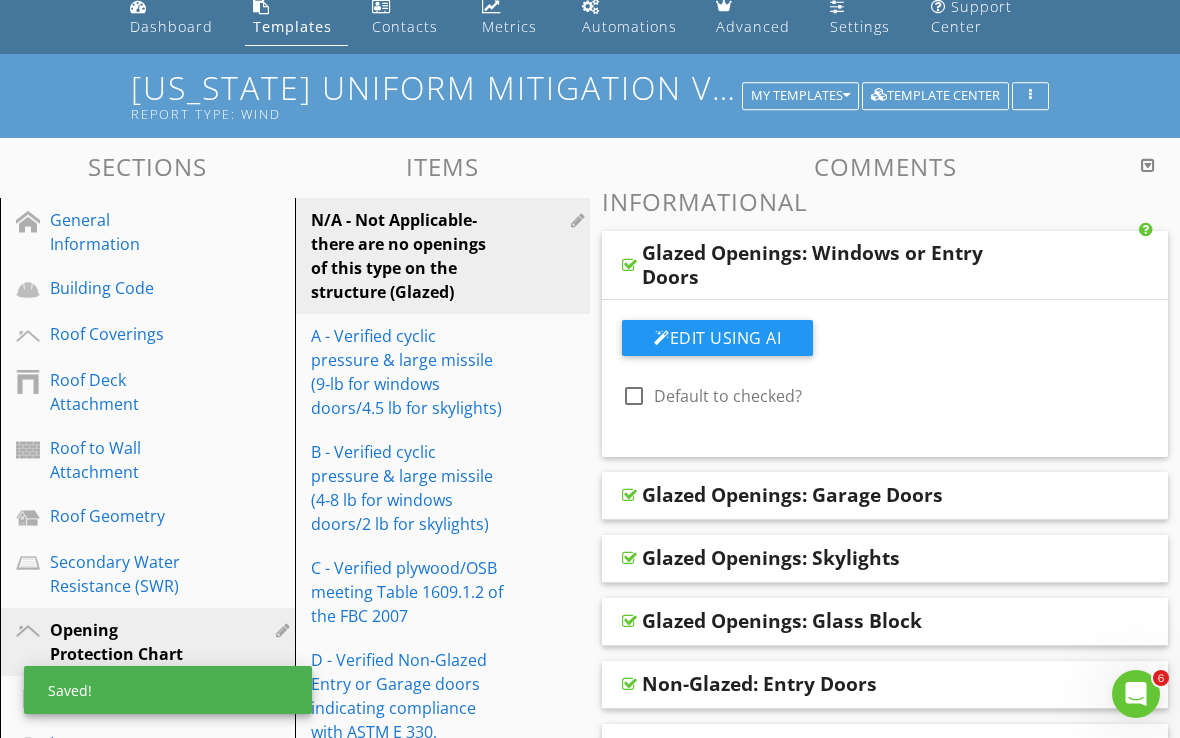 click at bounding box center (629, 495) 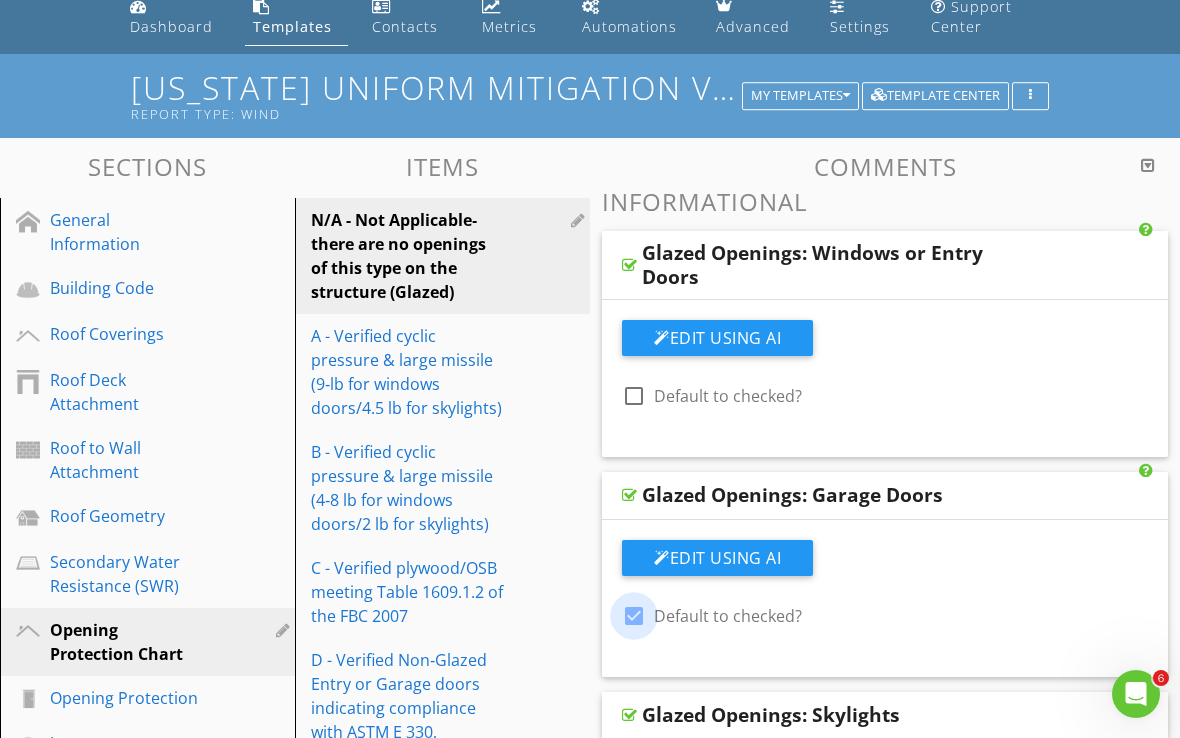 click at bounding box center (634, 616) 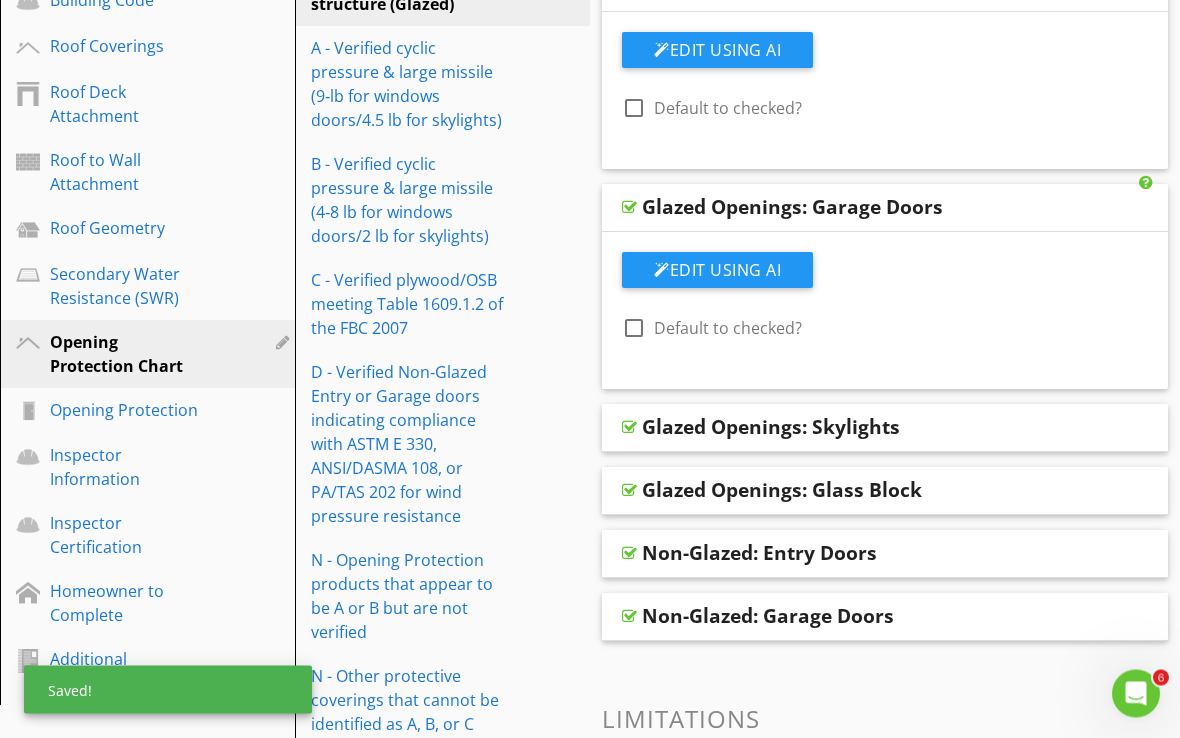 scroll, scrollTop: 377, scrollLeft: 0, axis: vertical 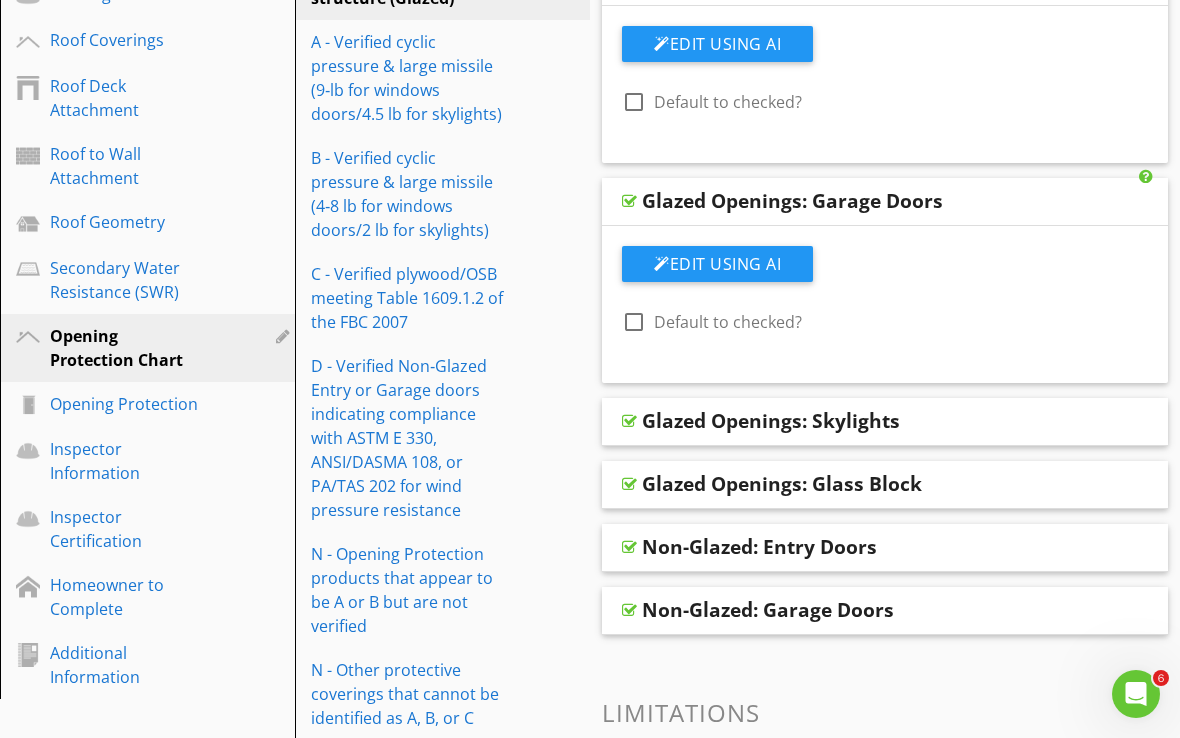 click at bounding box center [629, 421] 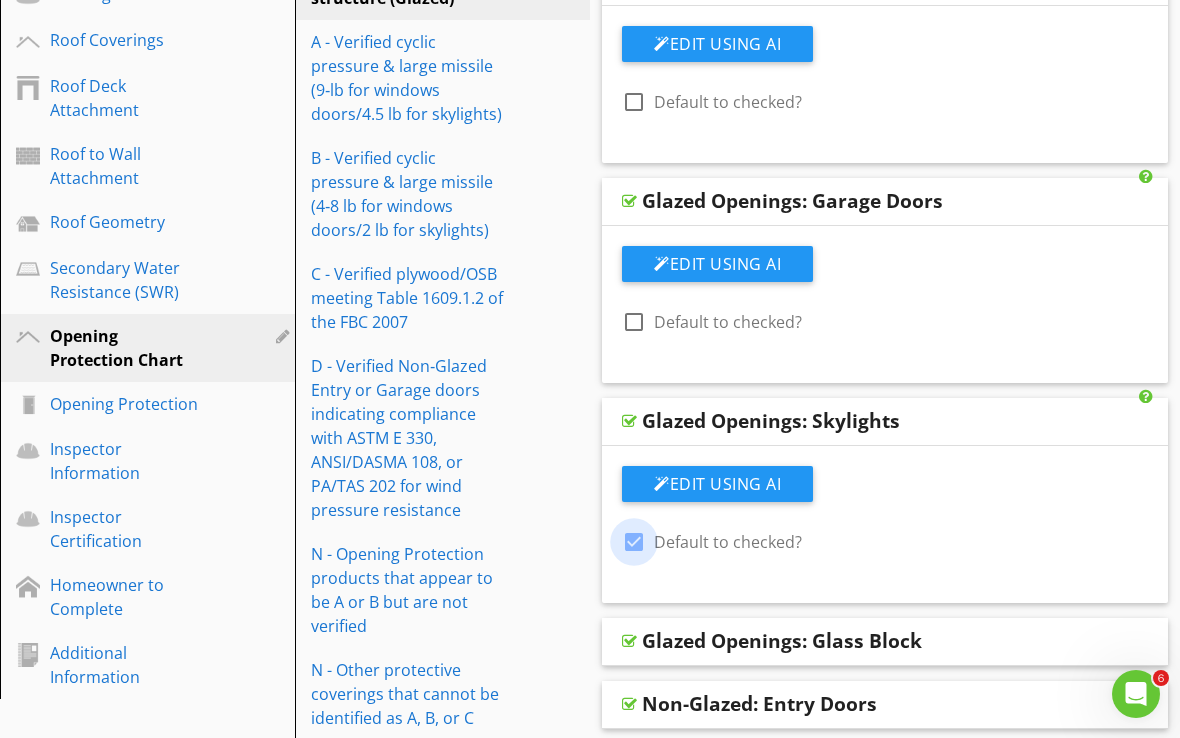 click at bounding box center (634, 542) 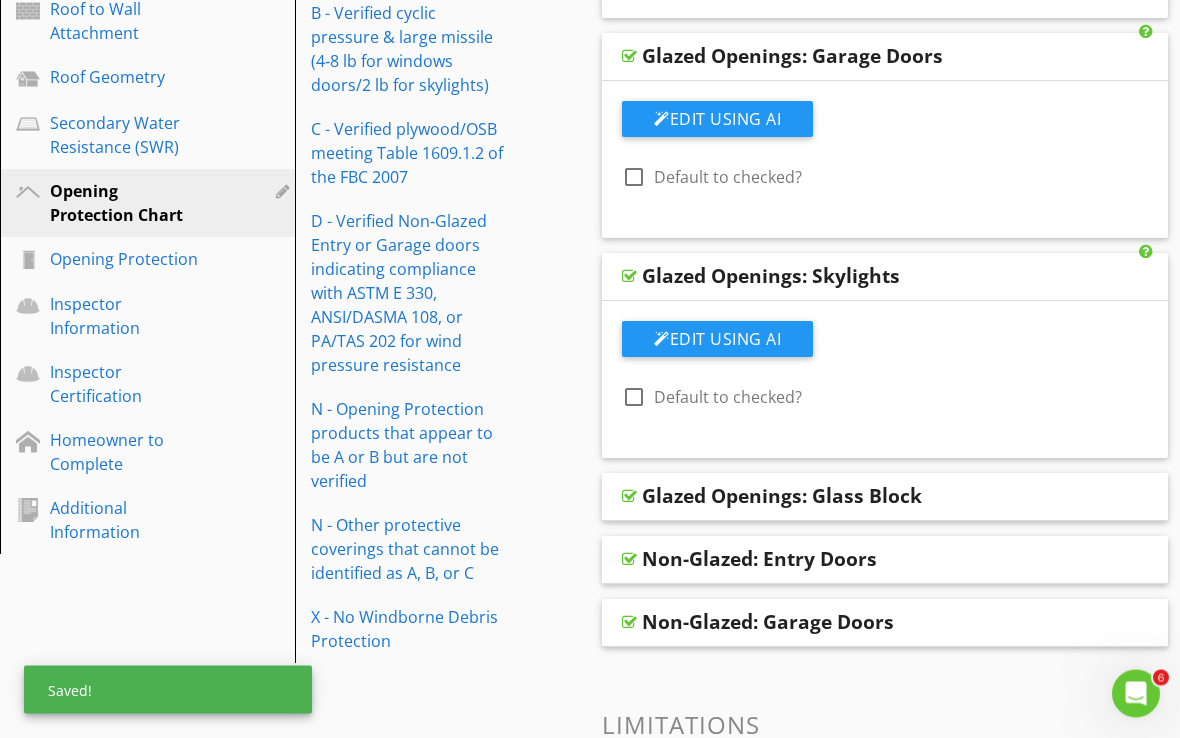 scroll, scrollTop: 524, scrollLeft: 0, axis: vertical 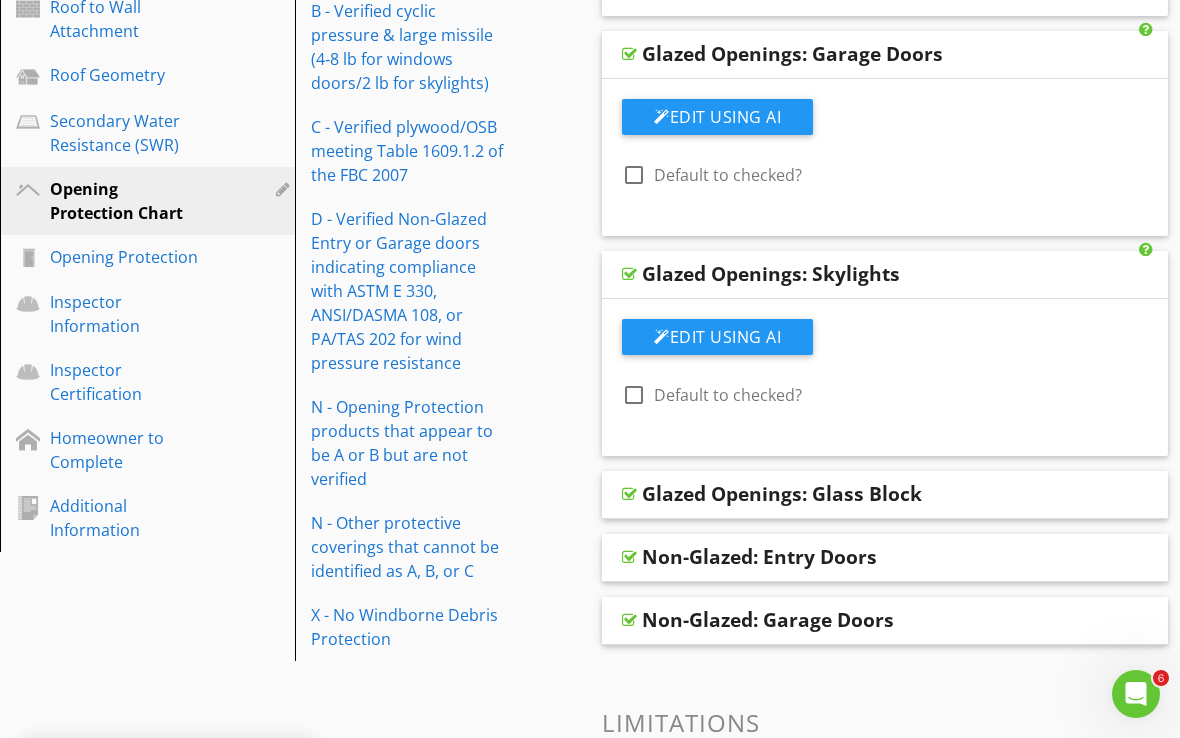 click at bounding box center [629, 494] 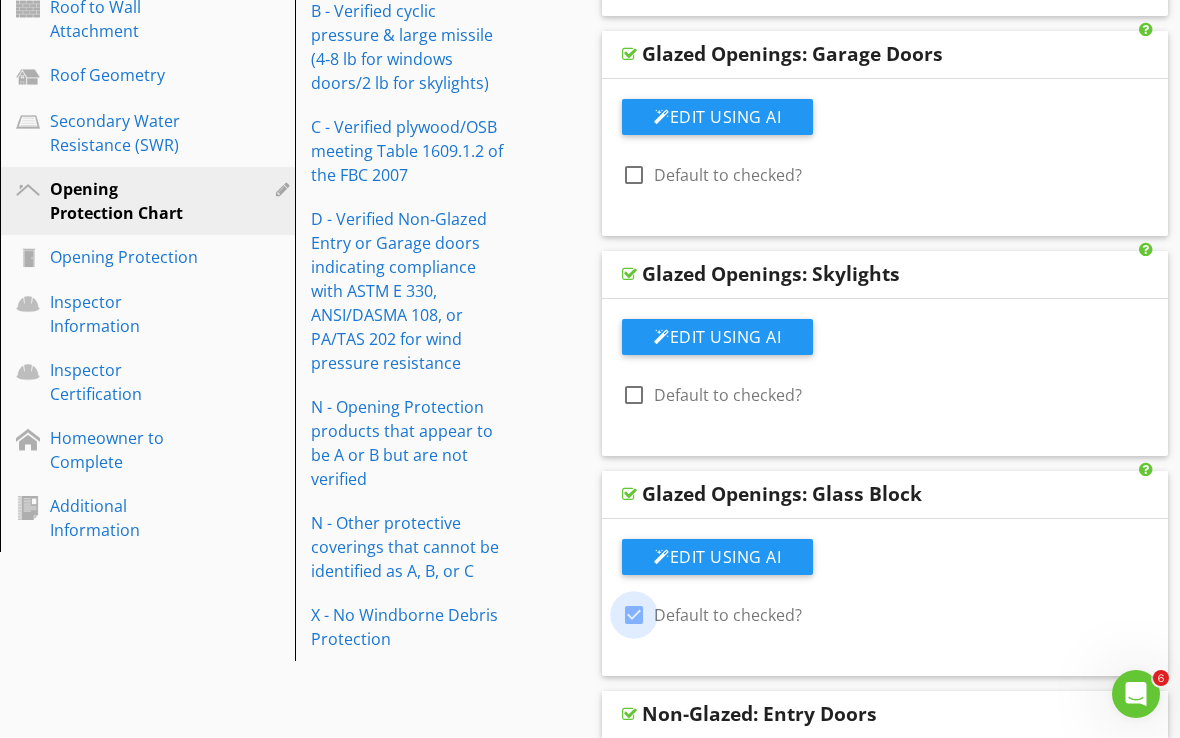 click at bounding box center [634, 615] 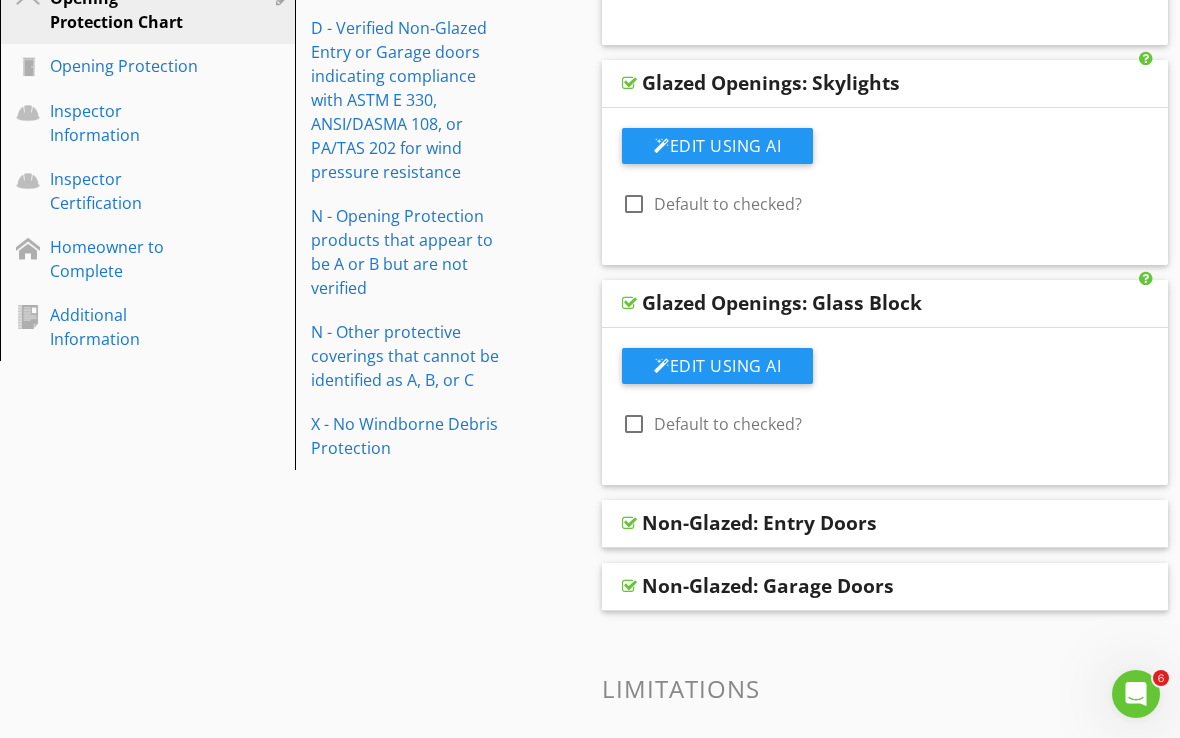 scroll, scrollTop: 732, scrollLeft: 0, axis: vertical 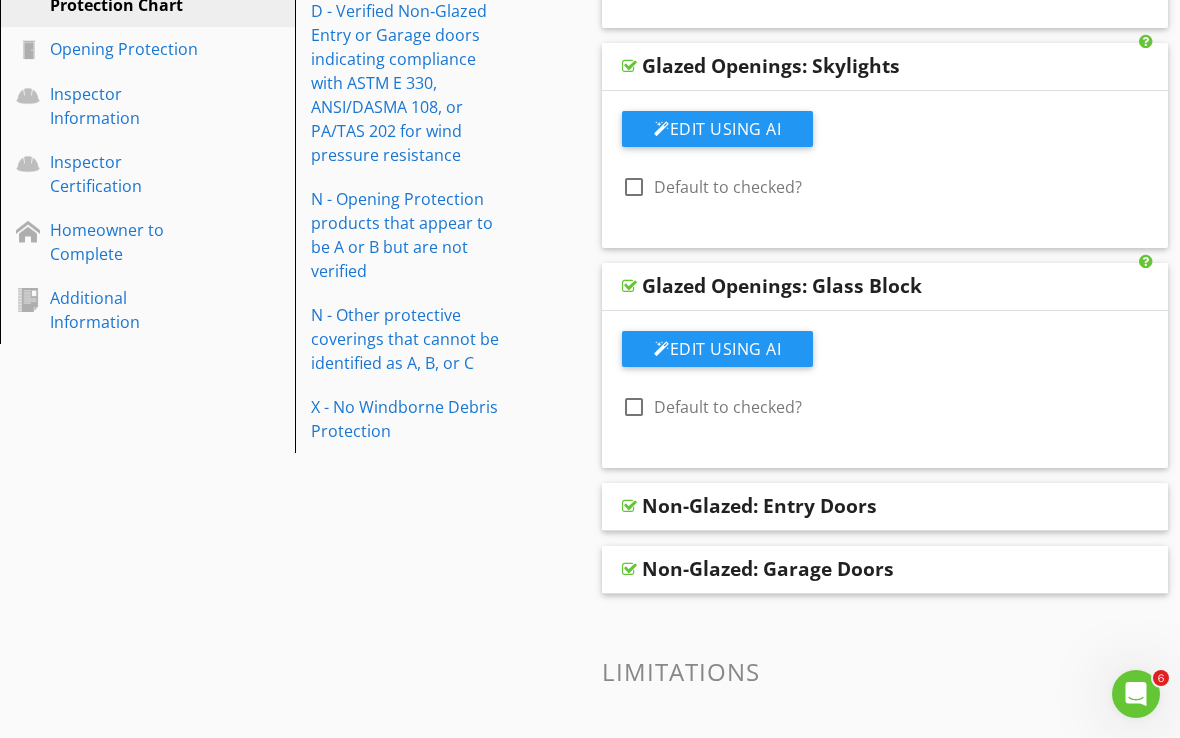 click on "Non-Glazed: Entry Doors" at bounding box center [759, 506] 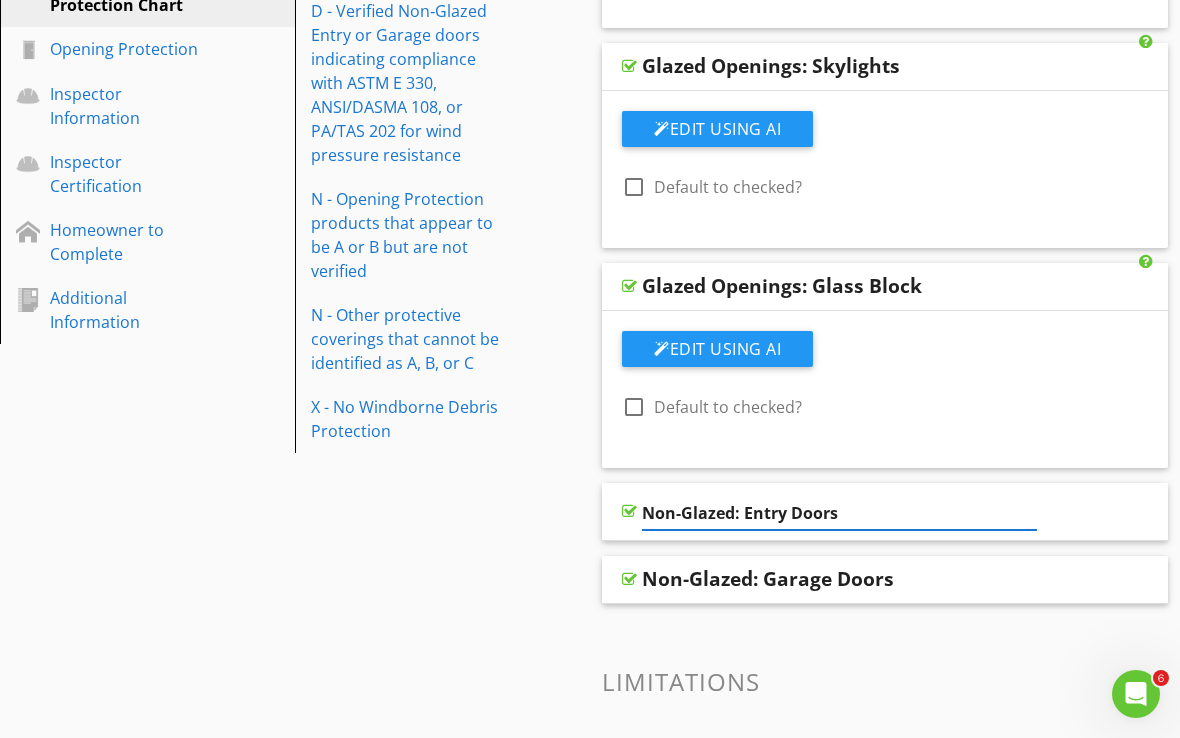 click at bounding box center [629, 511] 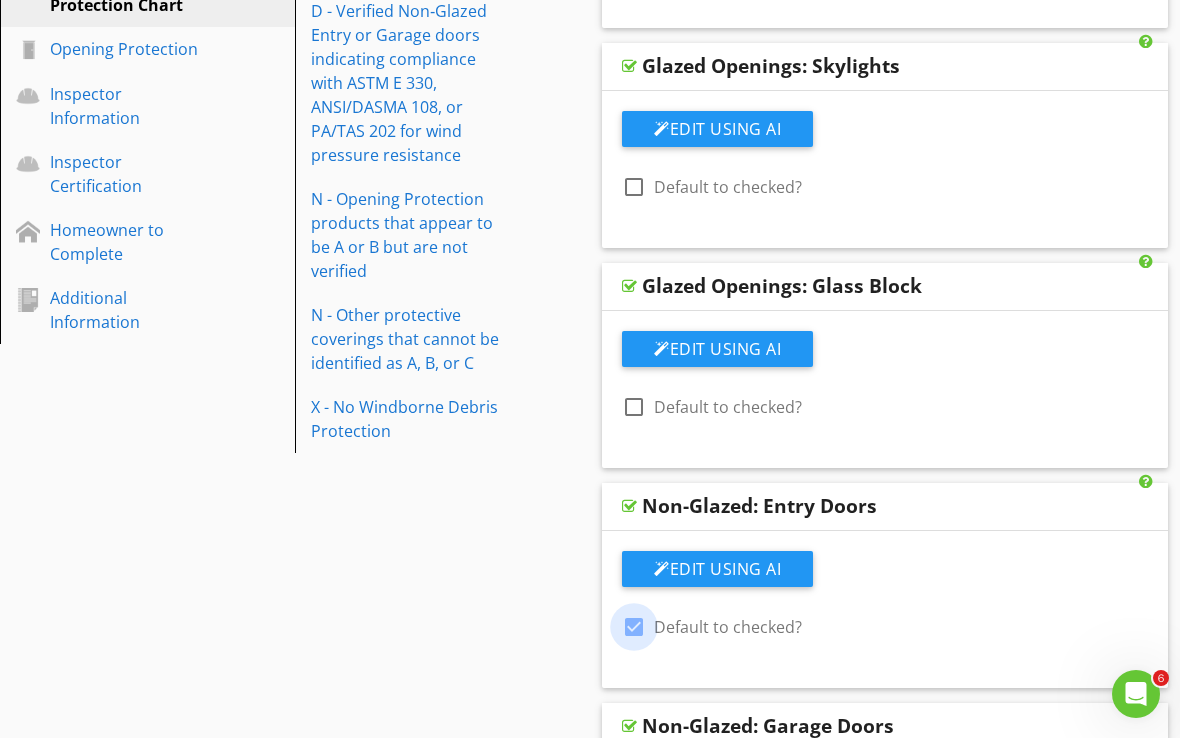 click at bounding box center [634, 627] 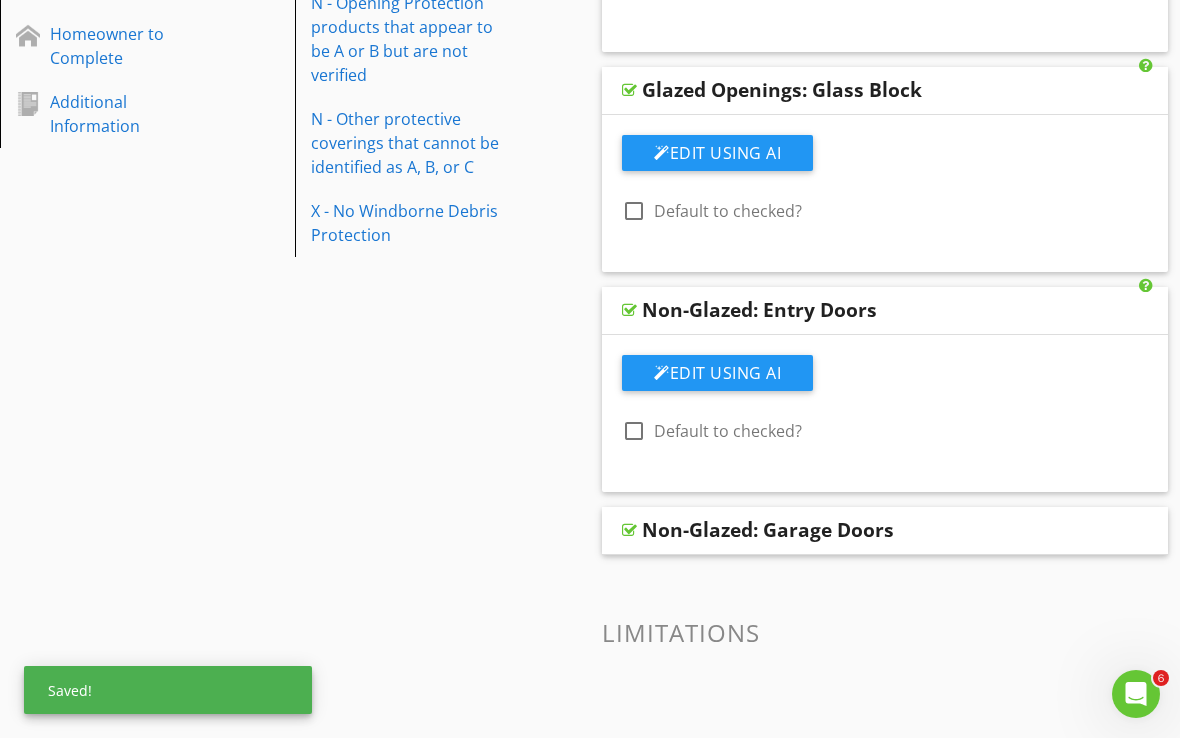 scroll, scrollTop: 933, scrollLeft: 0, axis: vertical 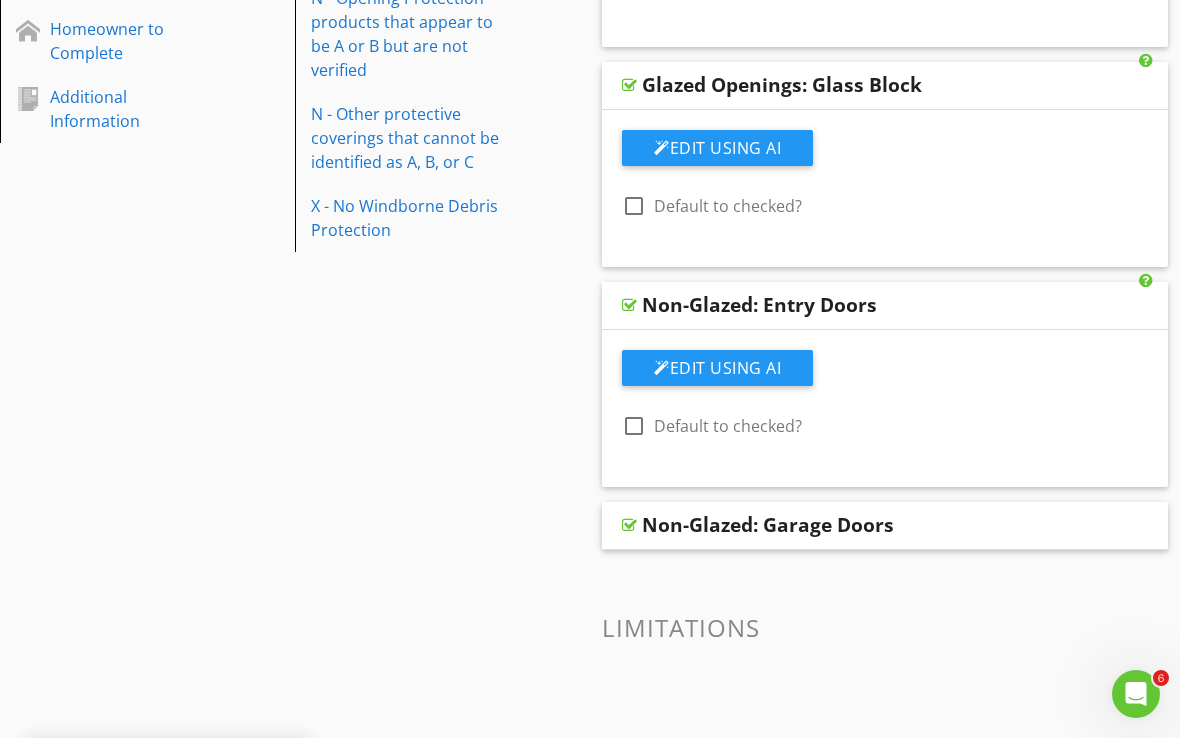 click on "Non-Glazed: Garage Doors" at bounding box center (768, 525) 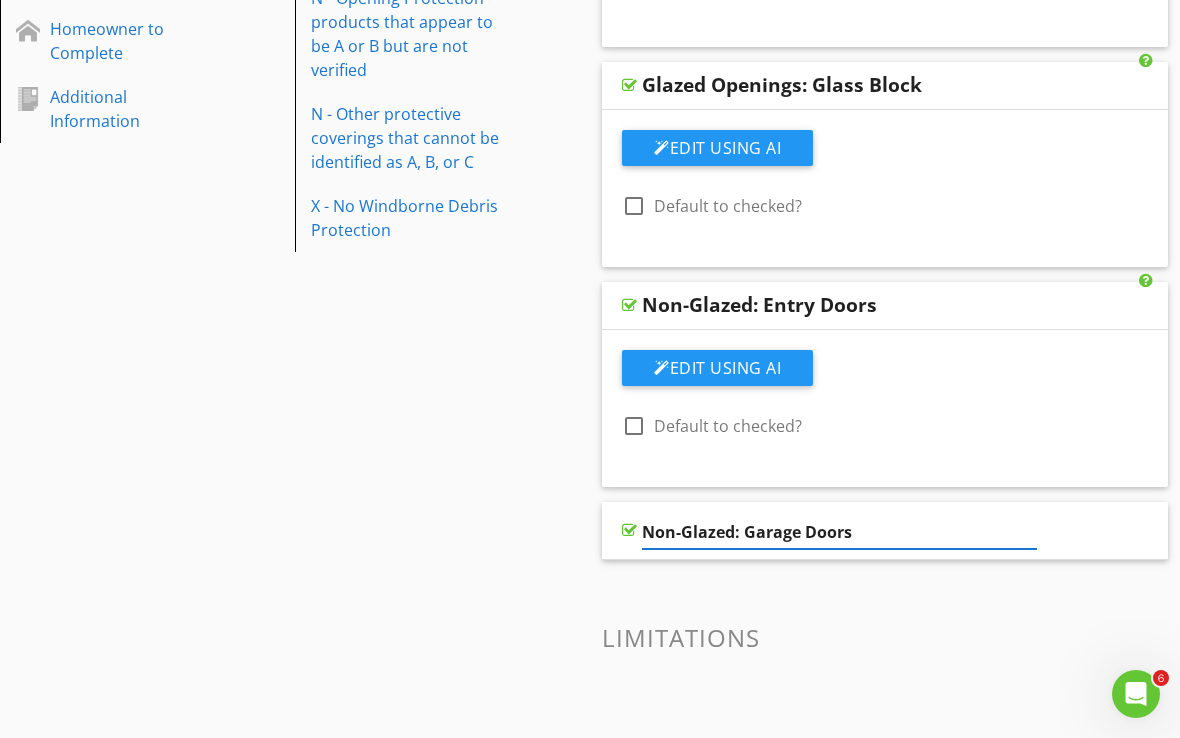 click at bounding box center (629, 530) 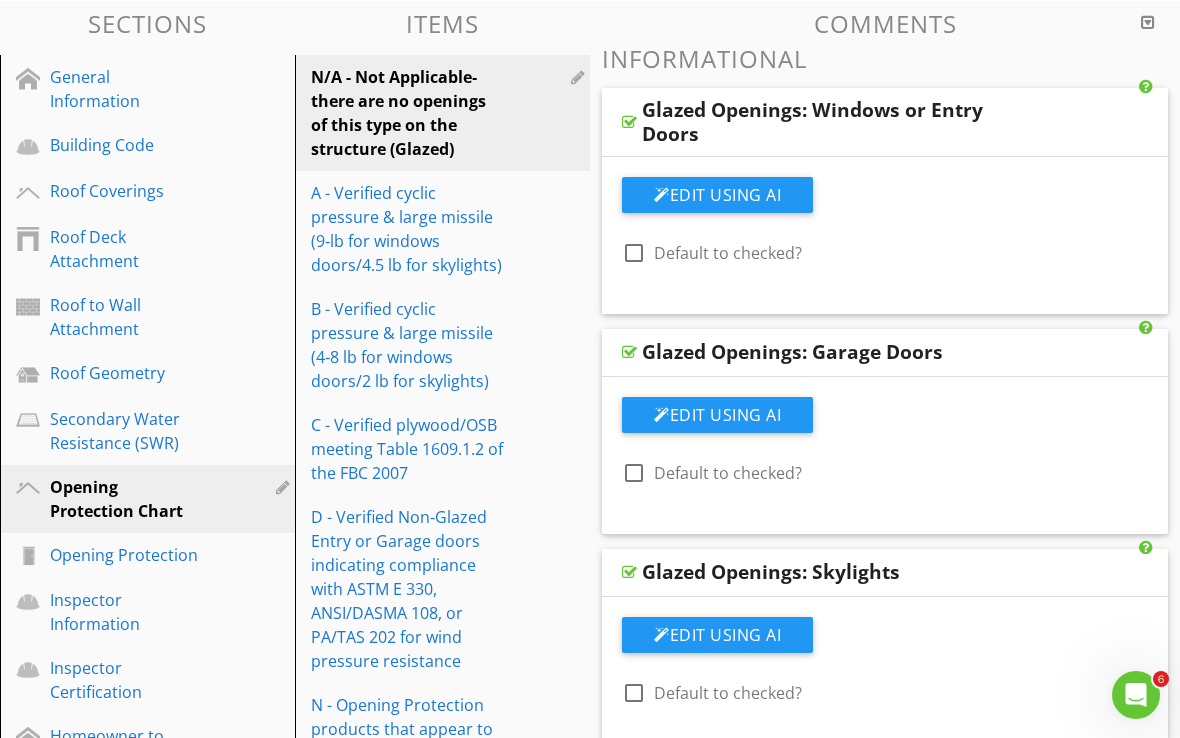 scroll, scrollTop: 226, scrollLeft: 0, axis: vertical 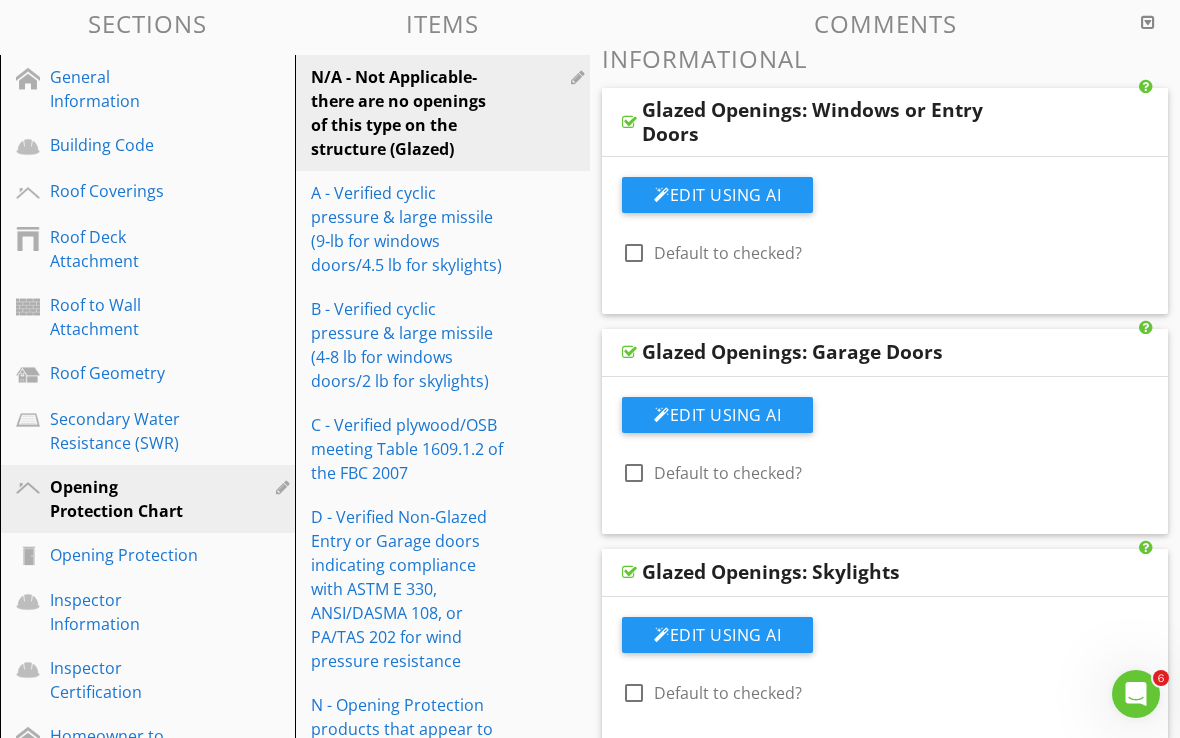 click on "A - Verified cyclic pressure & large missile (9‐lb for windows doors/4.5 lb for skylights)" at bounding box center (408, 229) 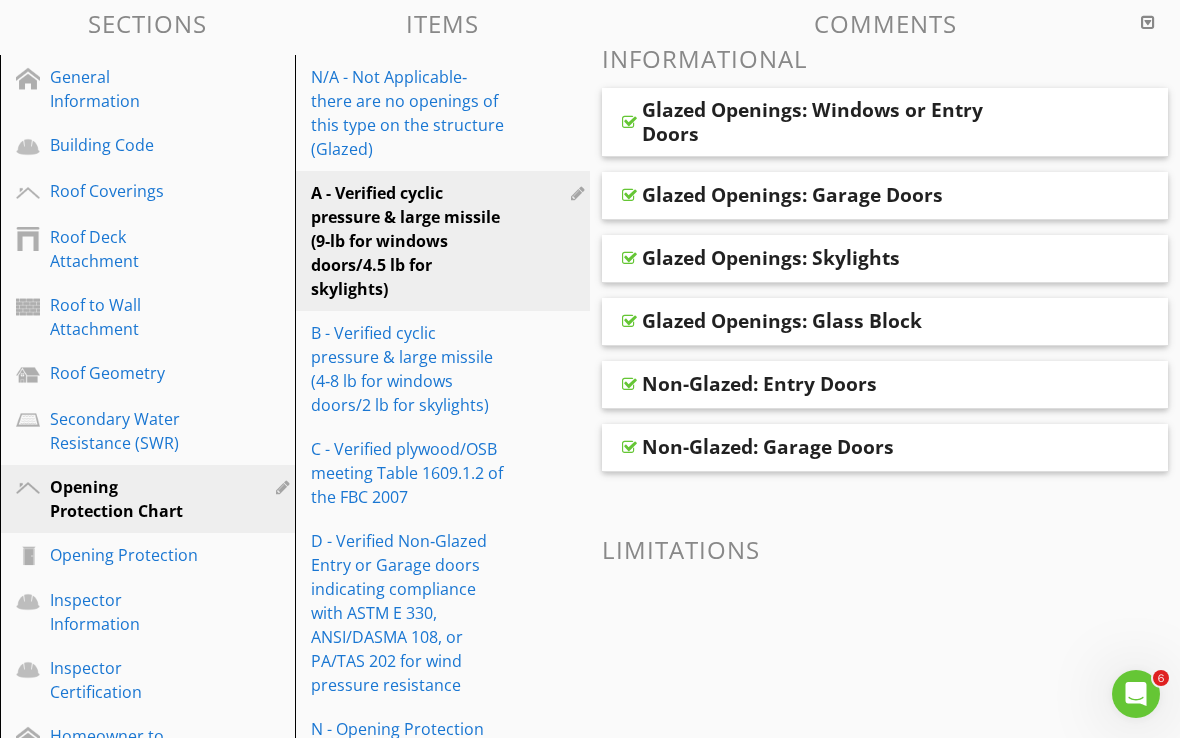 click on "Non-Glazed: Garage Doors" at bounding box center (885, 448) 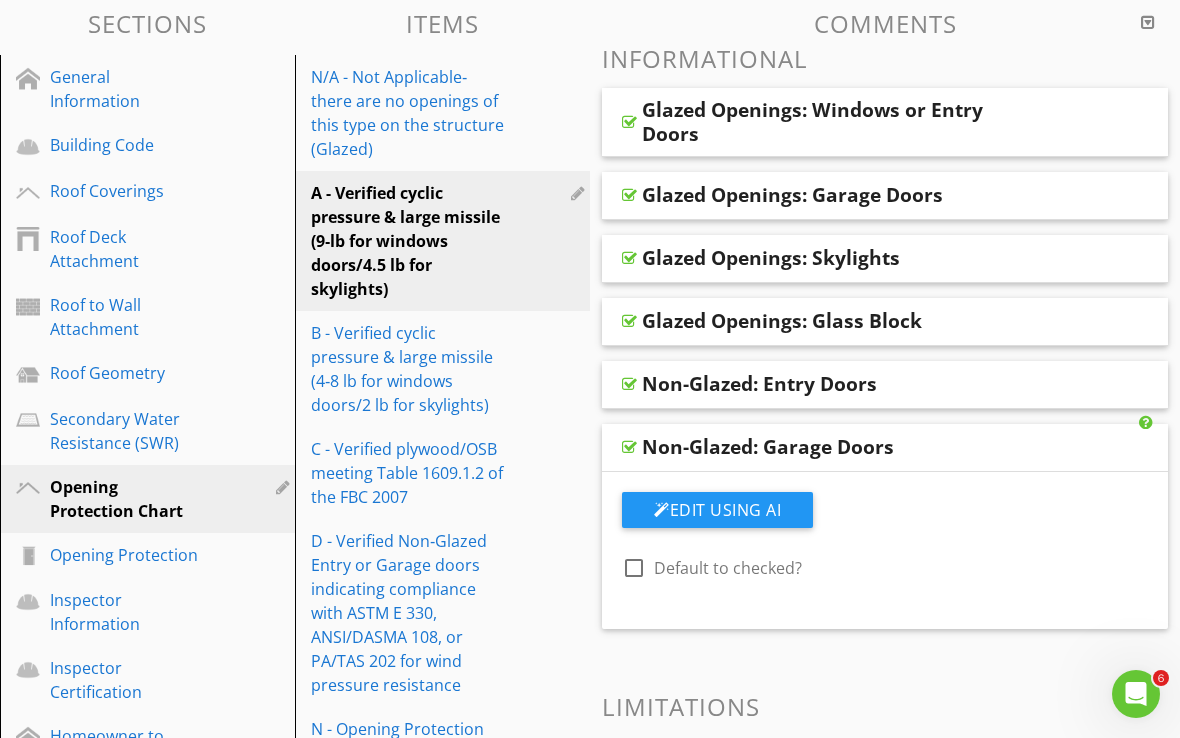 click on "Non-Glazed: Entry Doors" at bounding box center (885, 385) 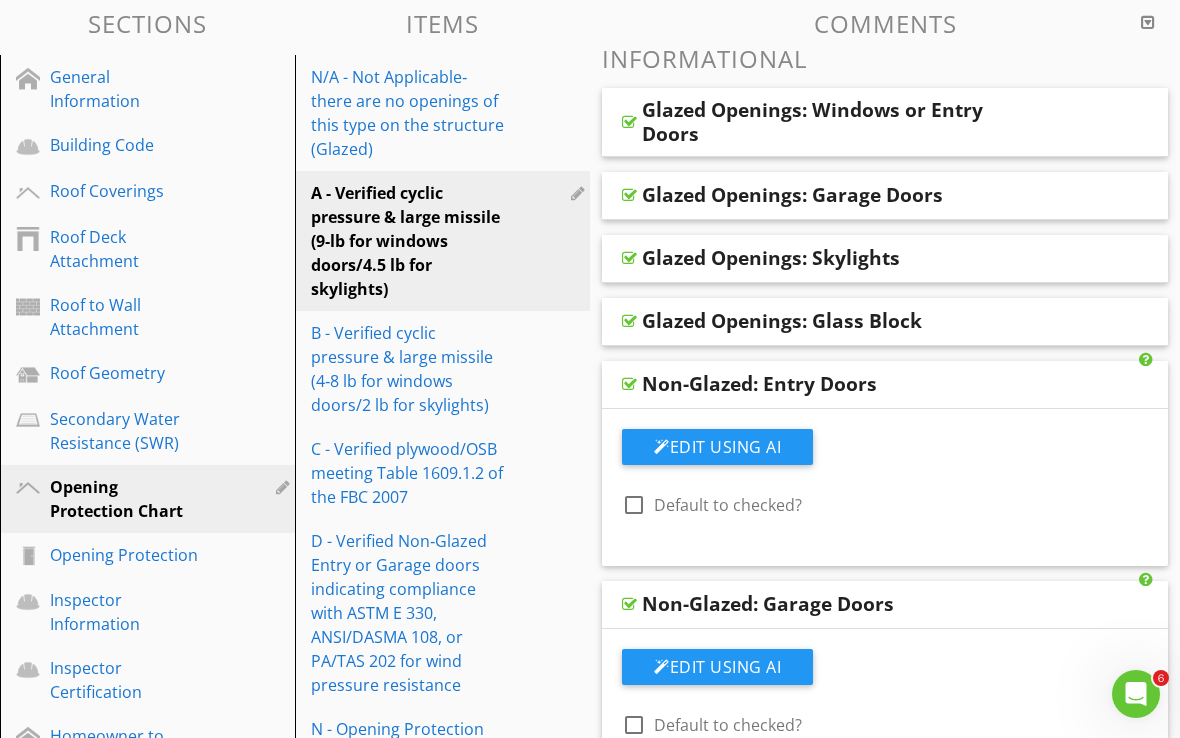 click at bounding box center [629, 321] 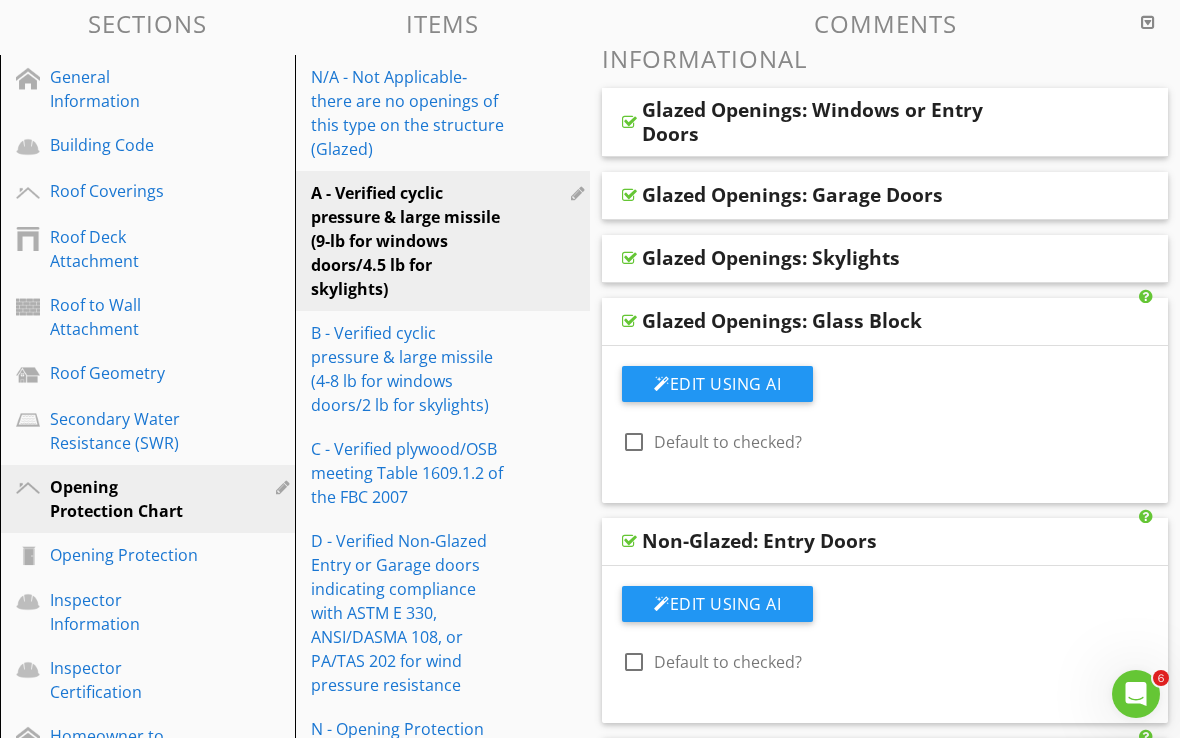click at bounding box center (629, 258) 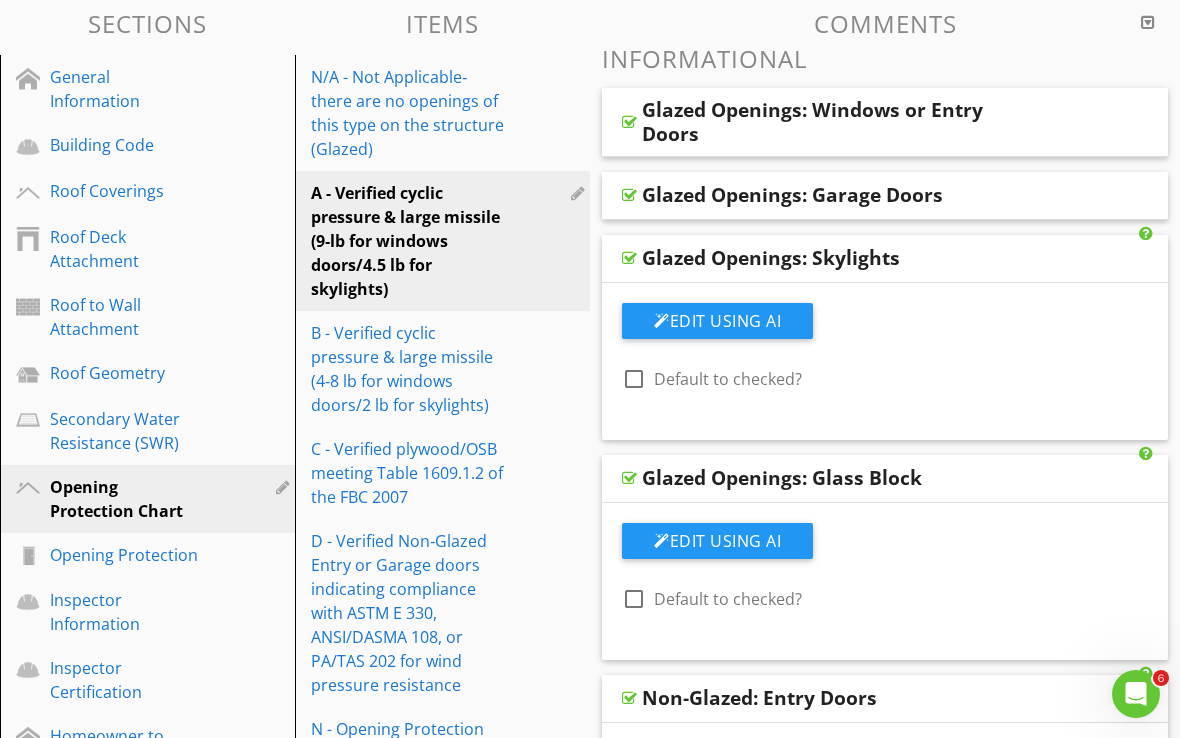 click on "Glazed Openings: Garage Doors" at bounding box center (792, 195) 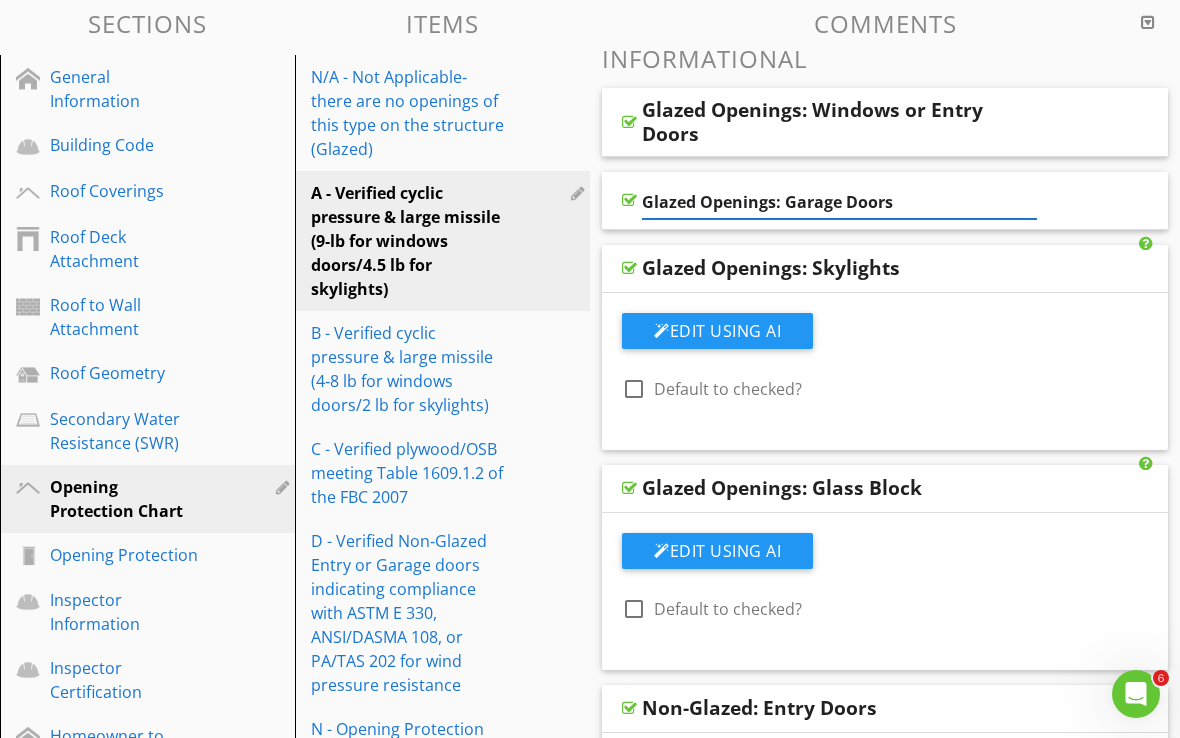 click on "Glazed Openings: Garage Doors" at bounding box center [839, 202] 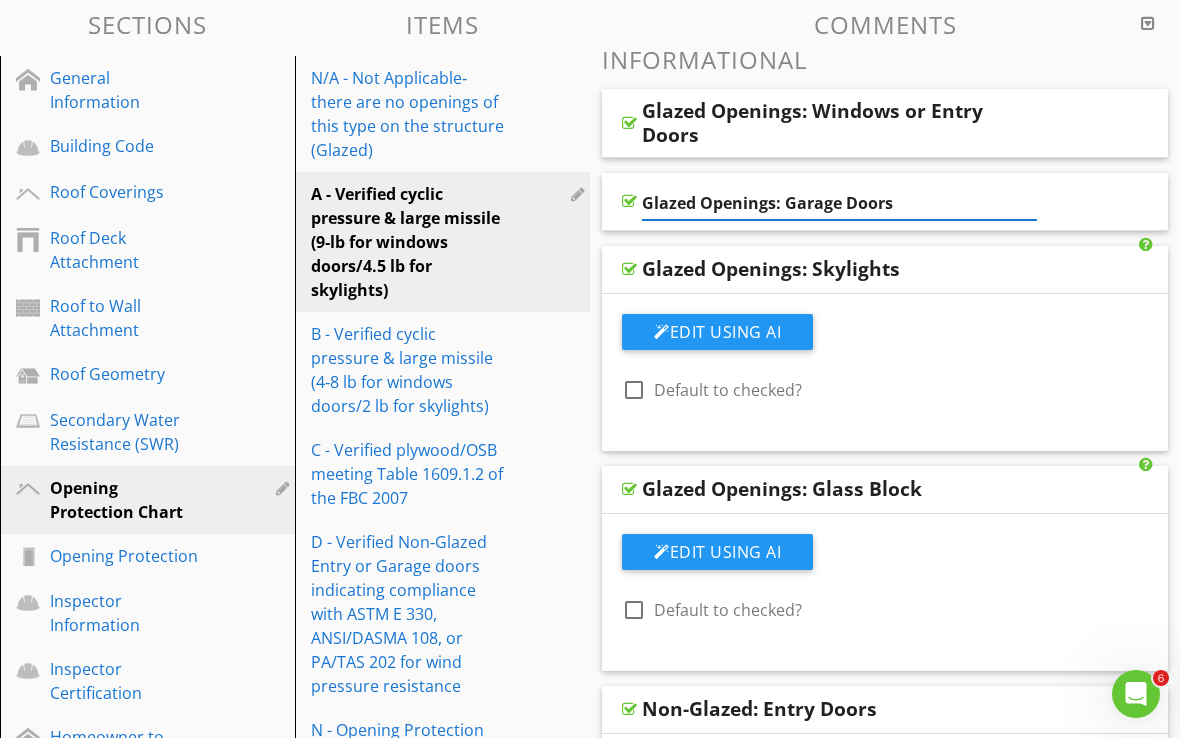 click on "Glazed Openings: Garage Doors" at bounding box center (885, 202) 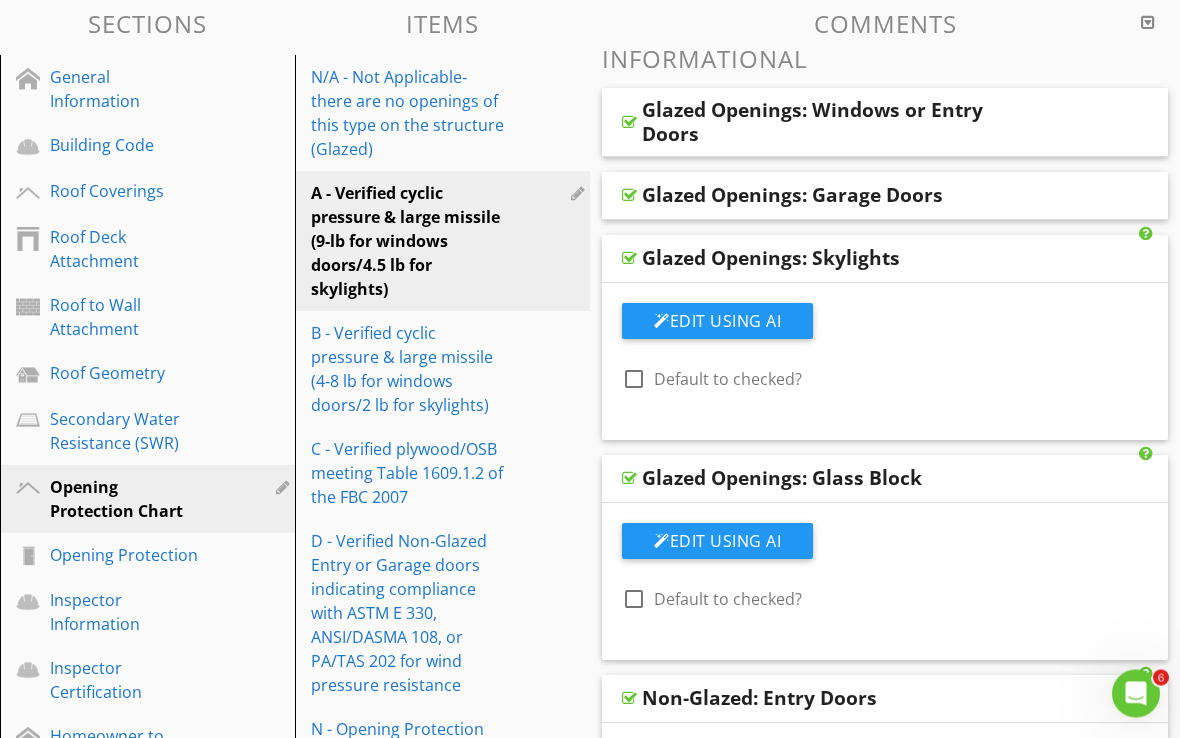 scroll, scrollTop: 226, scrollLeft: 0, axis: vertical 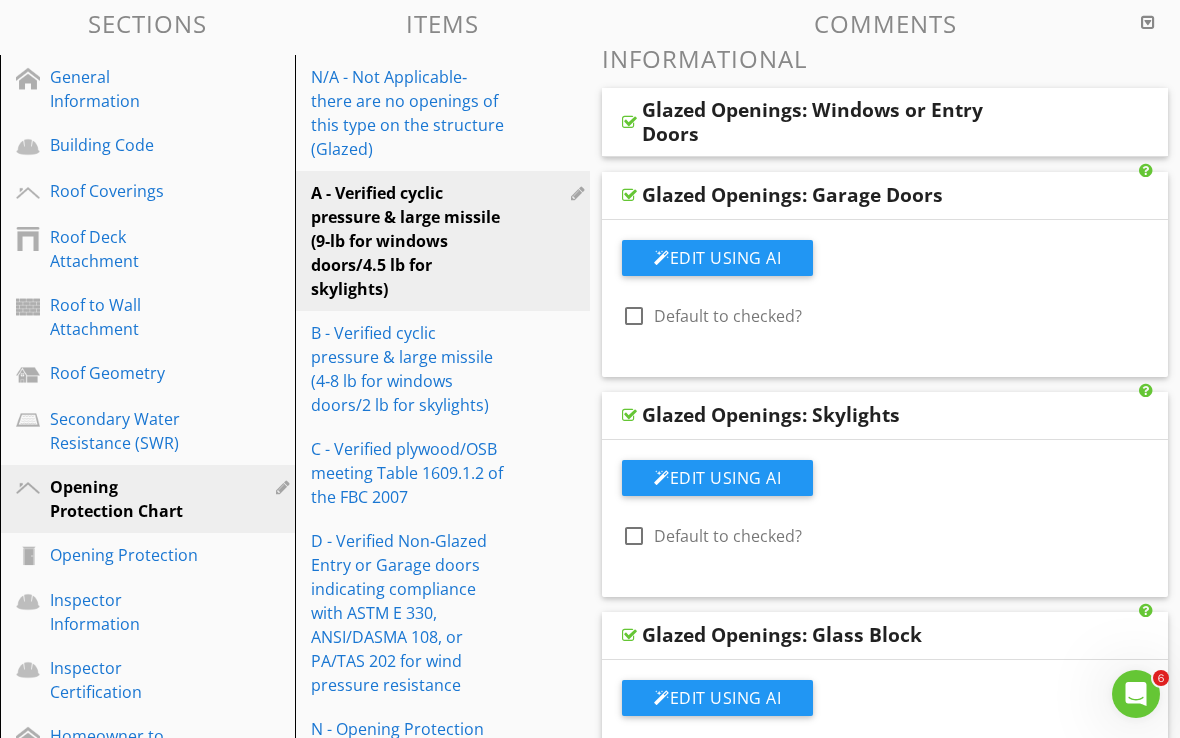 click at bounding box center (629, 122) 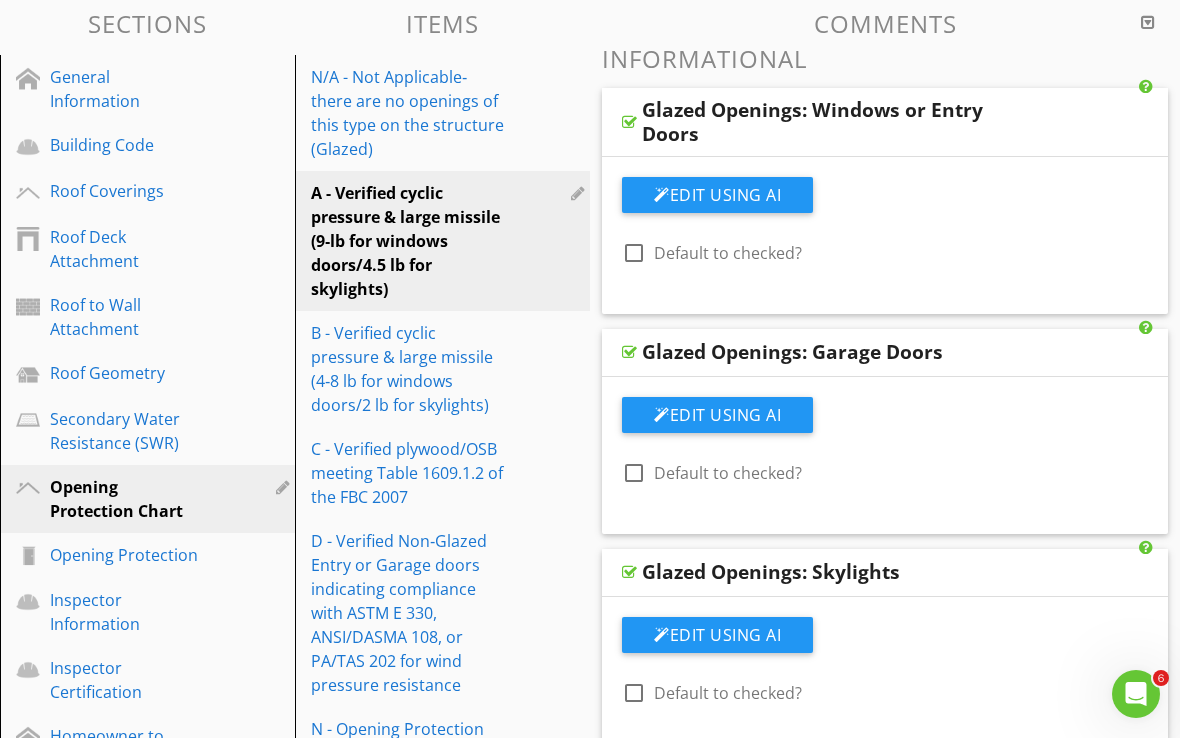 click on "B - Verified cyclic pressure & large missile (4‐8 lb for windows doors/2 lb for skylights)" at bounding box center [408, 369] 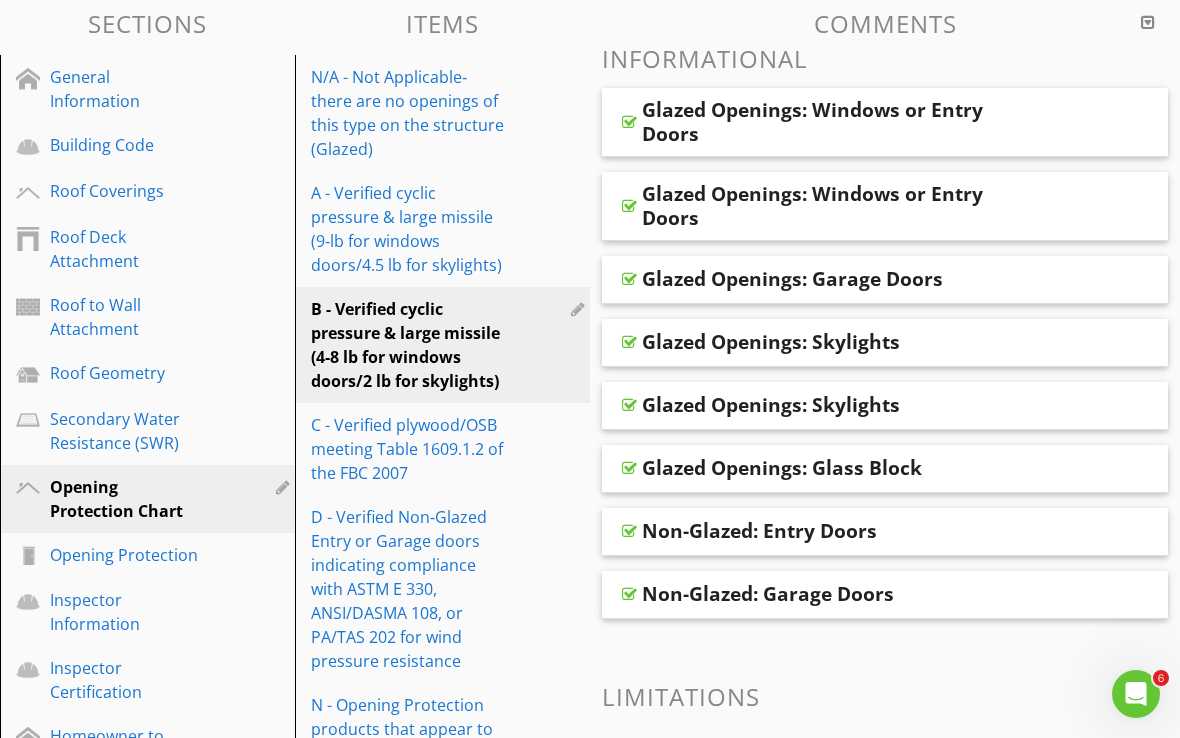 click at bounding box center (629, 594) 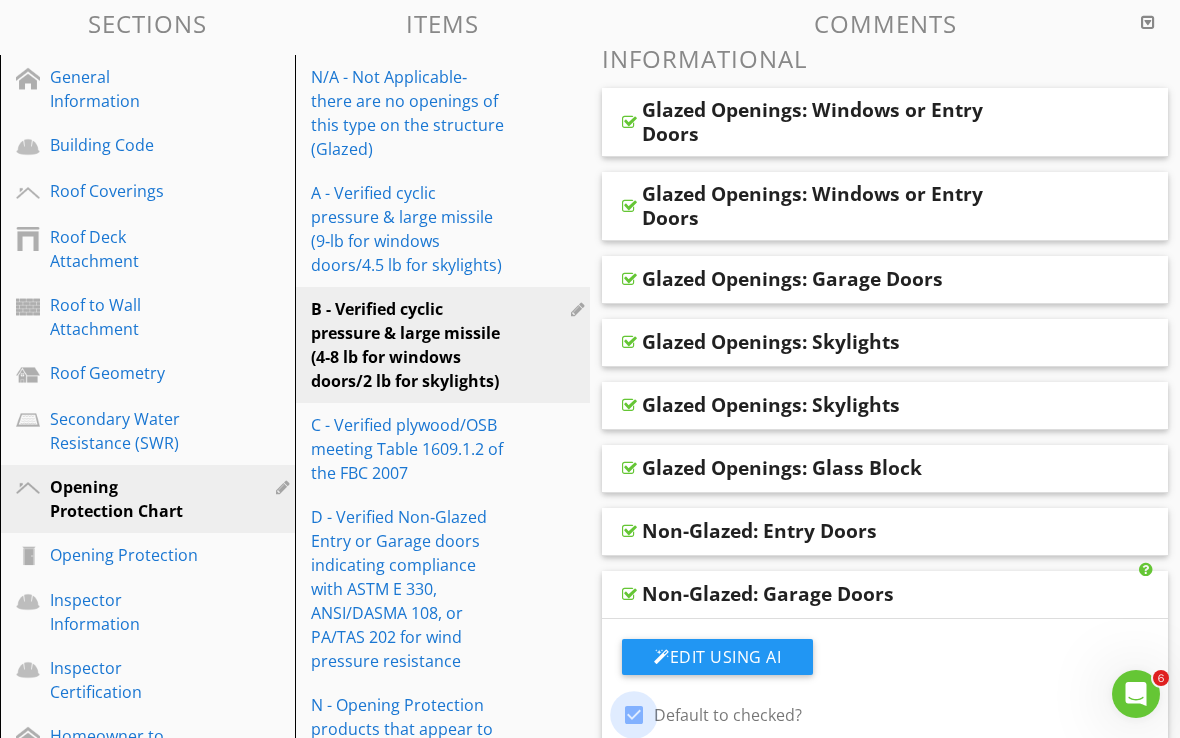 click at bounding box center [634, 715] 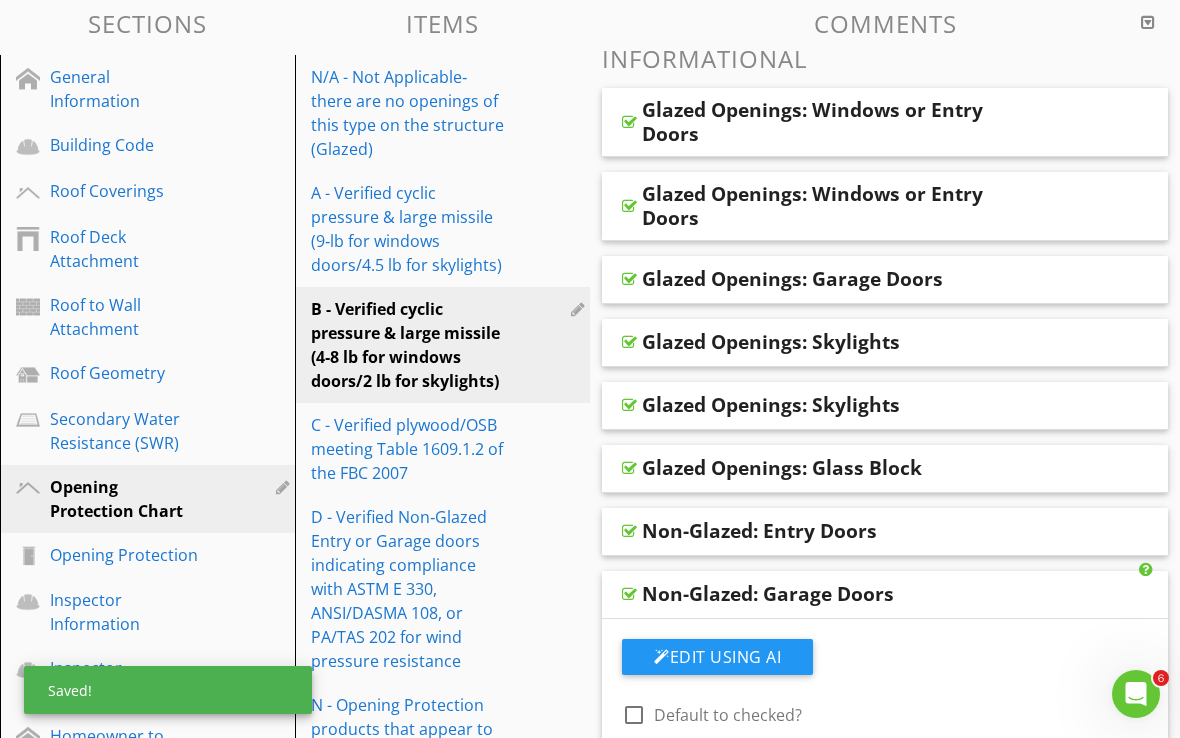 click at bounding box center (629, 531) 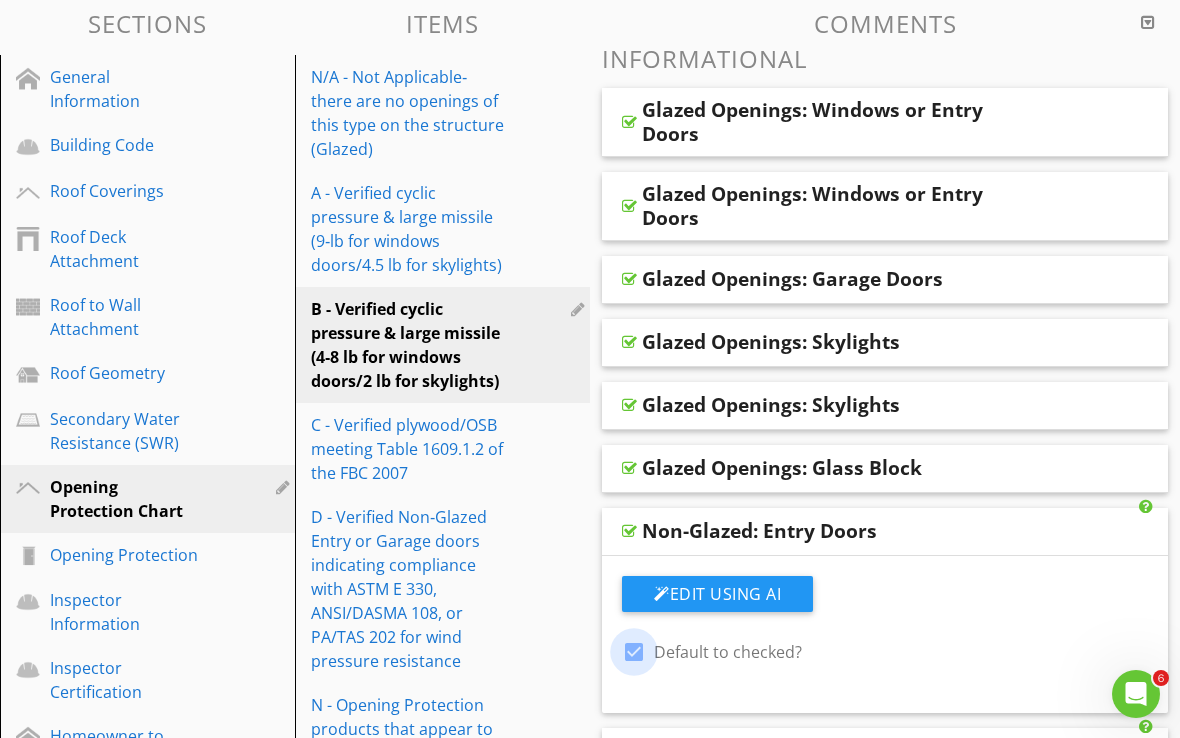 click at bounding box center (634, 652) 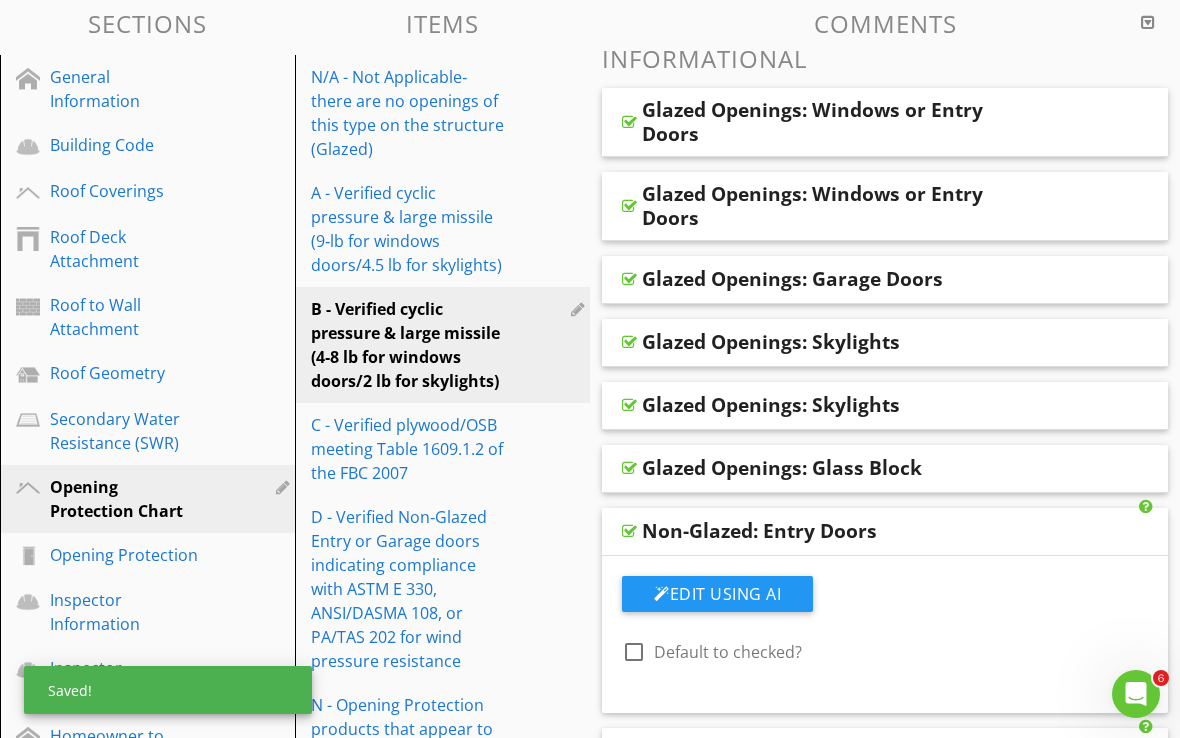click at bounding box center [629, 468] 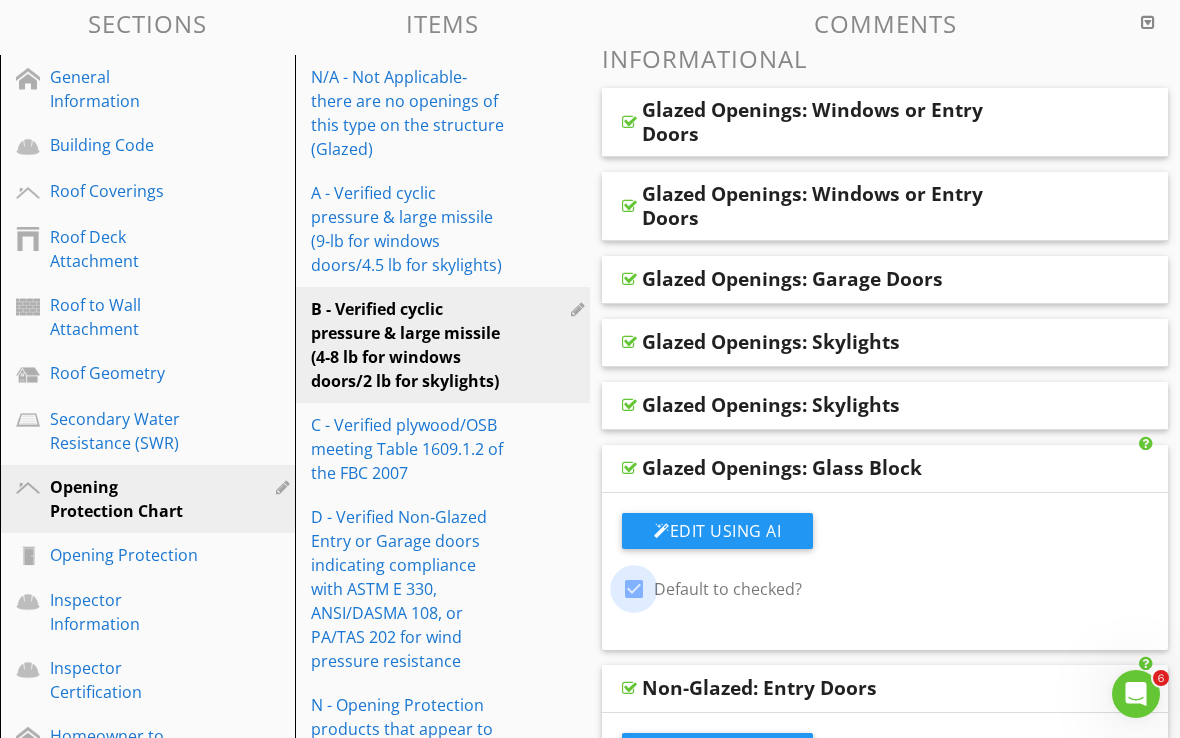 click at bounding box center [634, 589] 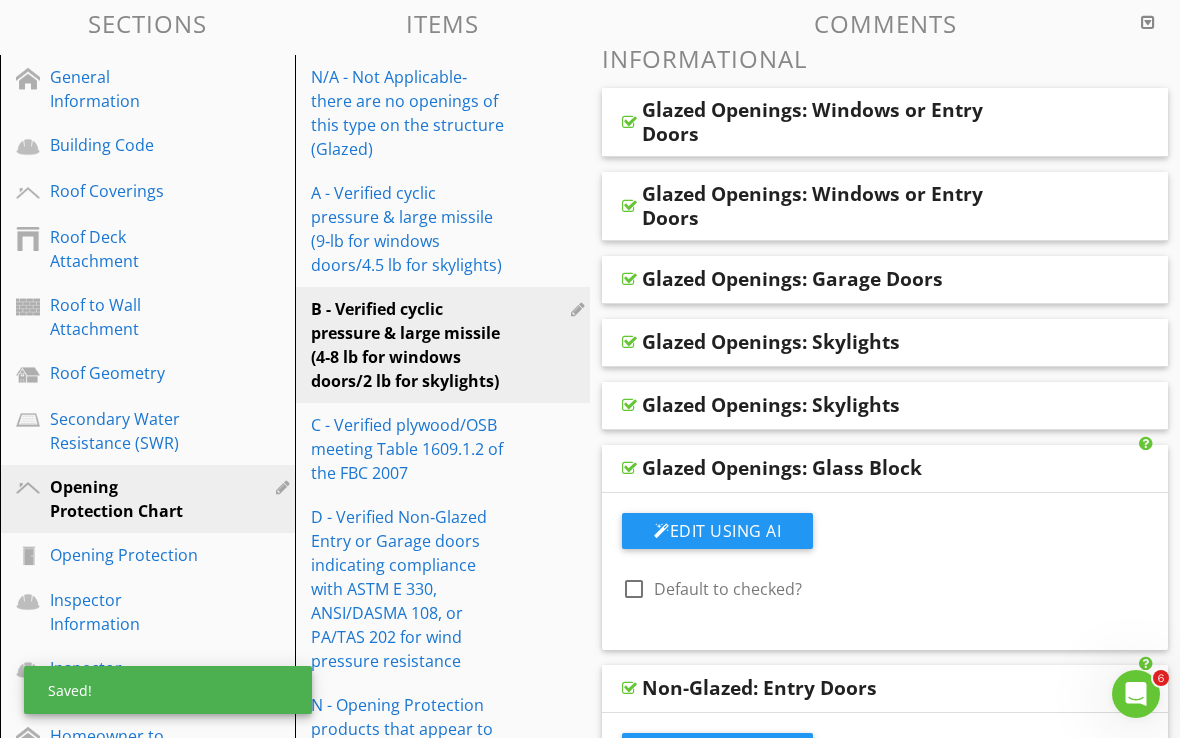 click at bounding box center (629, 405) 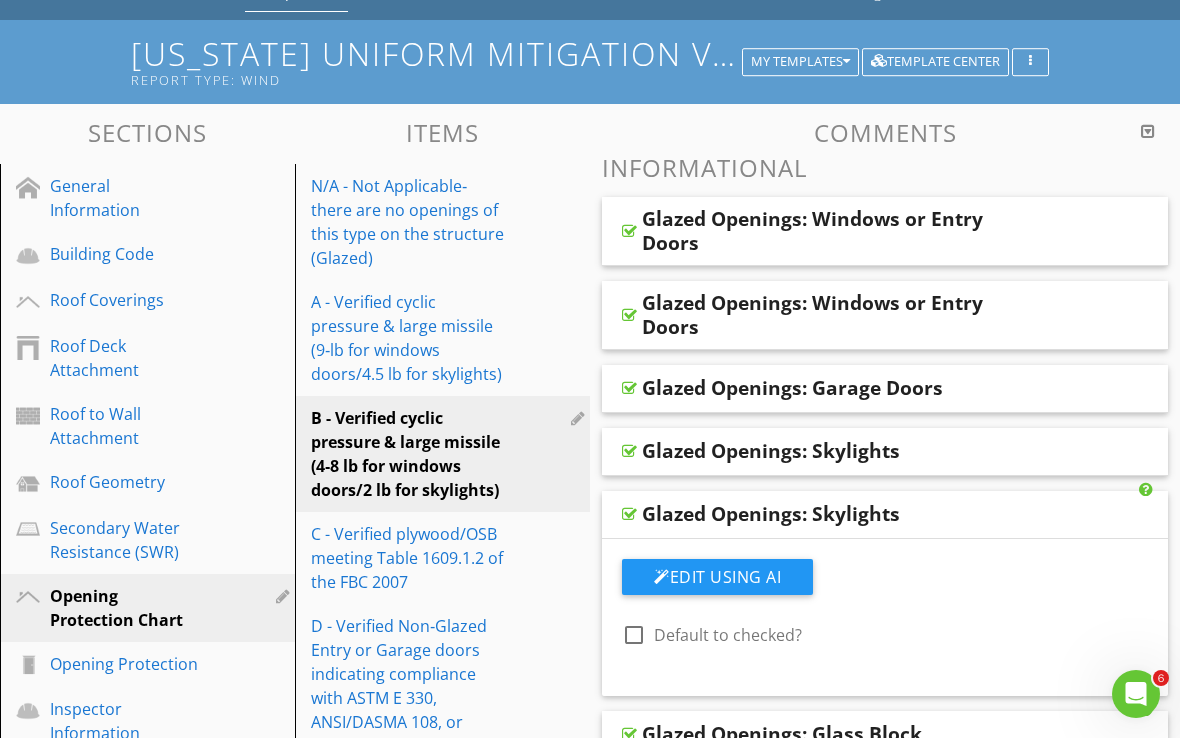 scroll, scrollTop: 118, scrollLeft: 0, axis: vertical 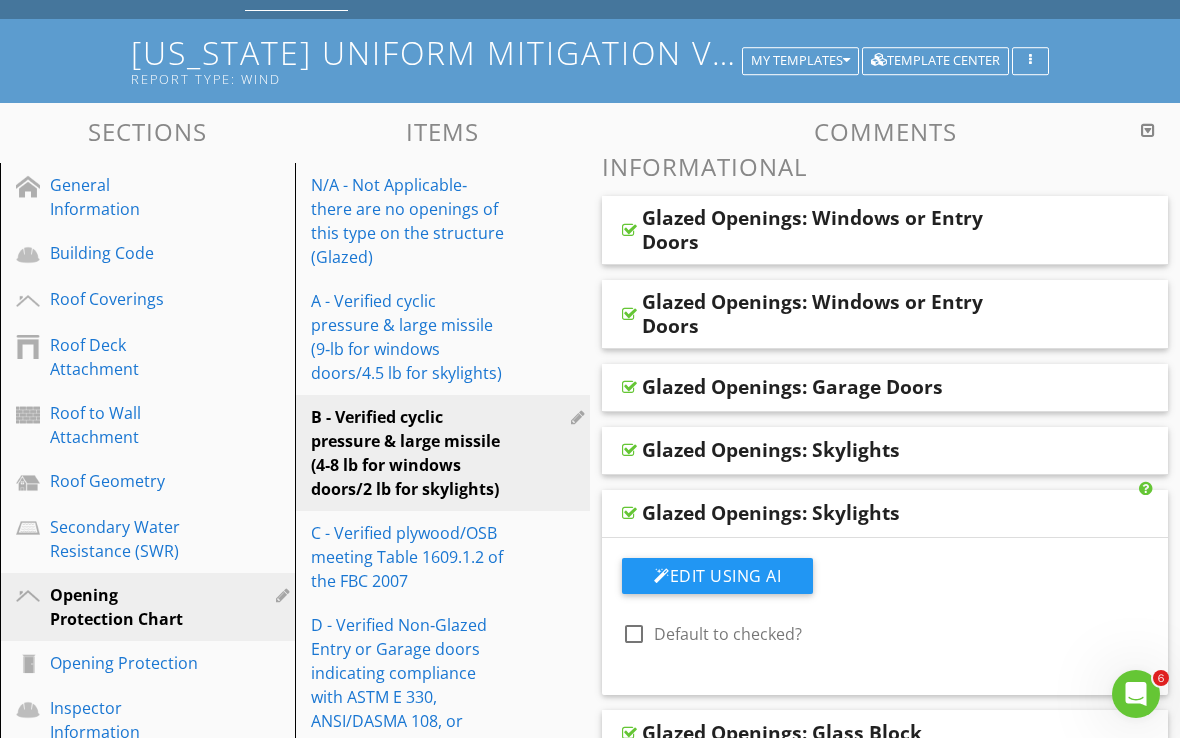 click at bounding box center (629, 450) 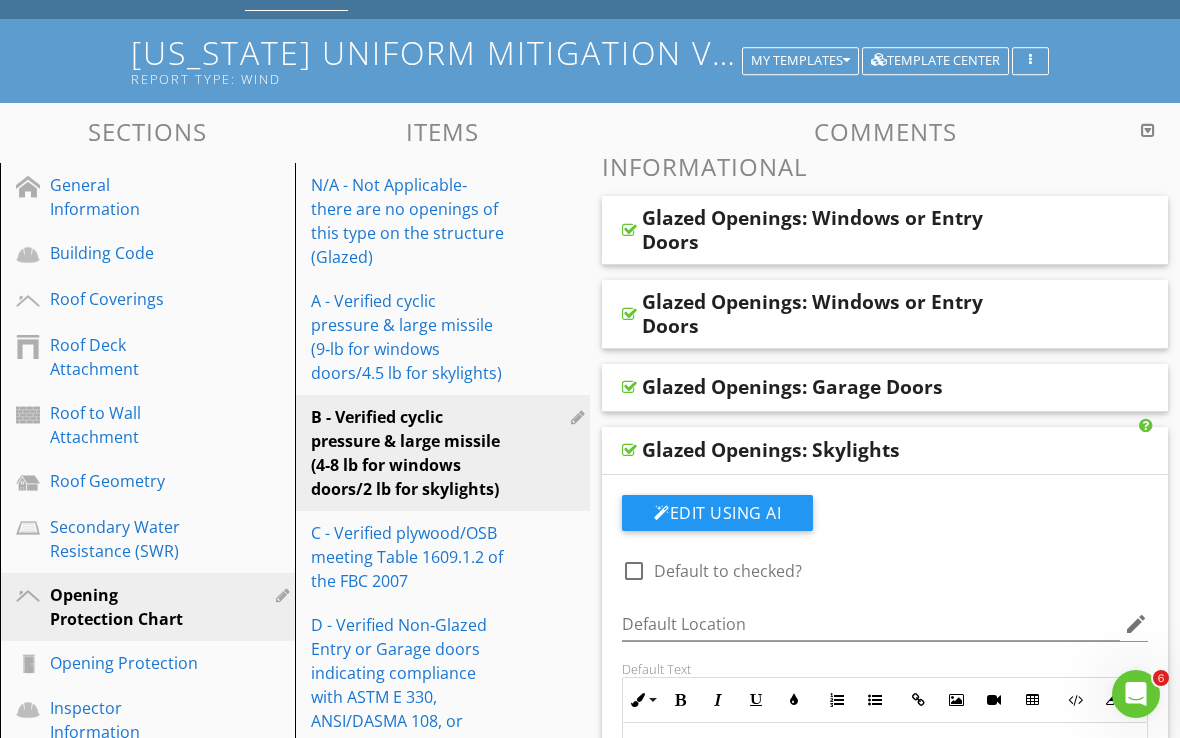 click on "Glazed Openings: Garage Doors" at bounding box center (885, 388) 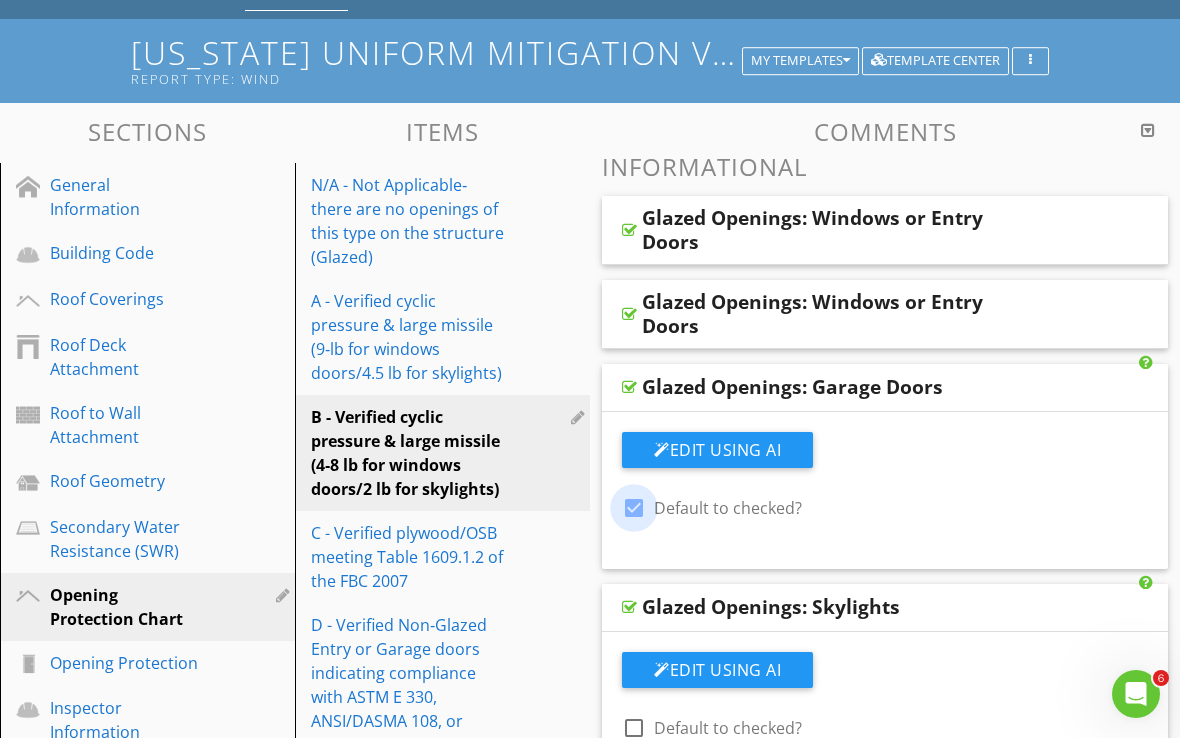 click at bounding box center (634, 508) 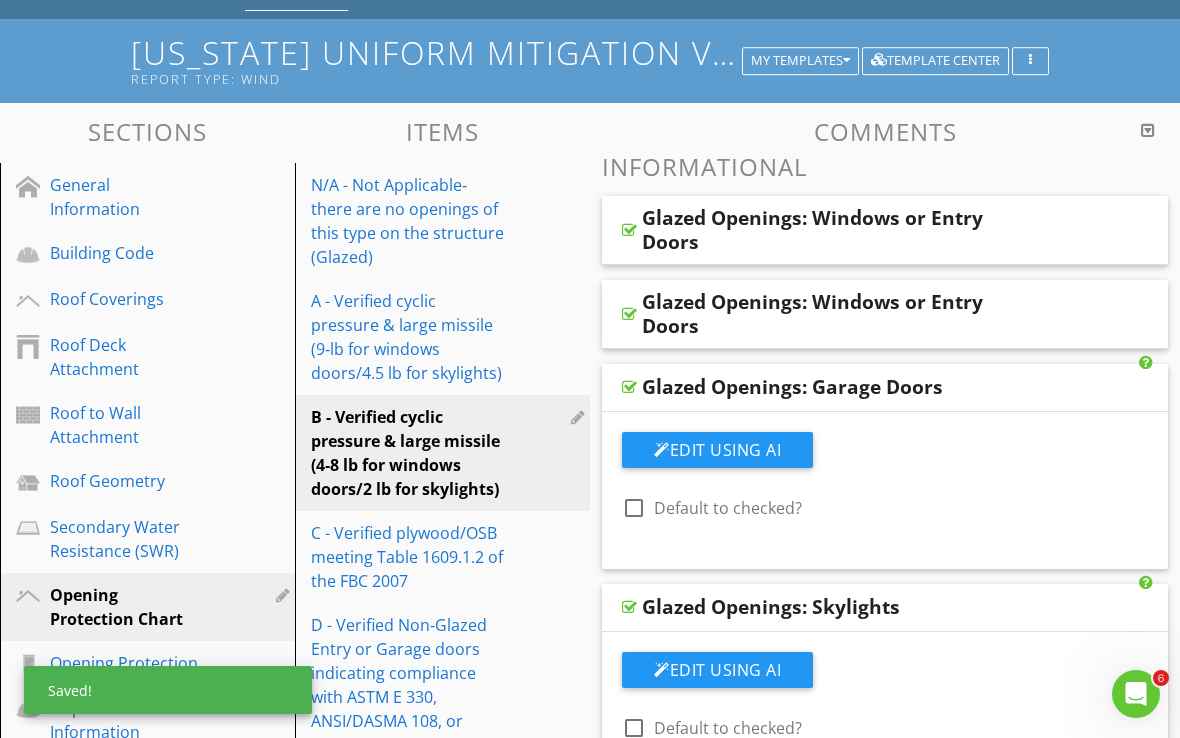 click on "Glazed Openings: Windows or Entry Doors" at bounding box center [885, 314] 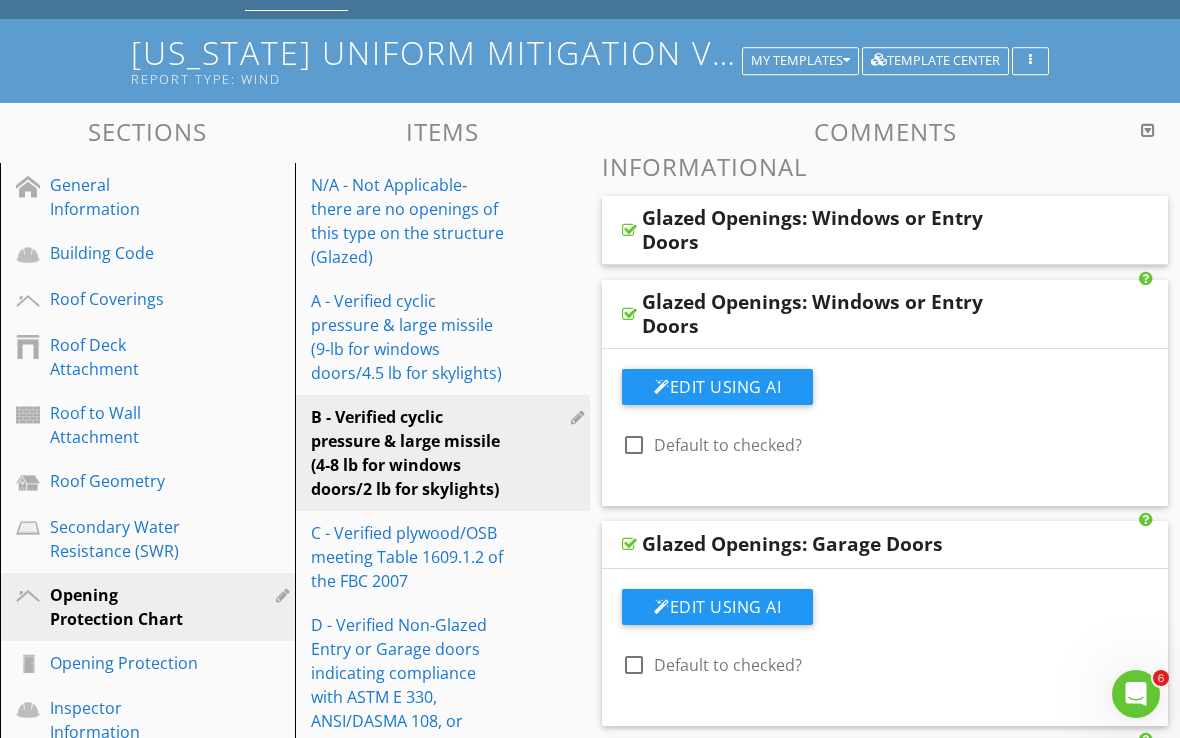 click at bounding box center [629, 230] 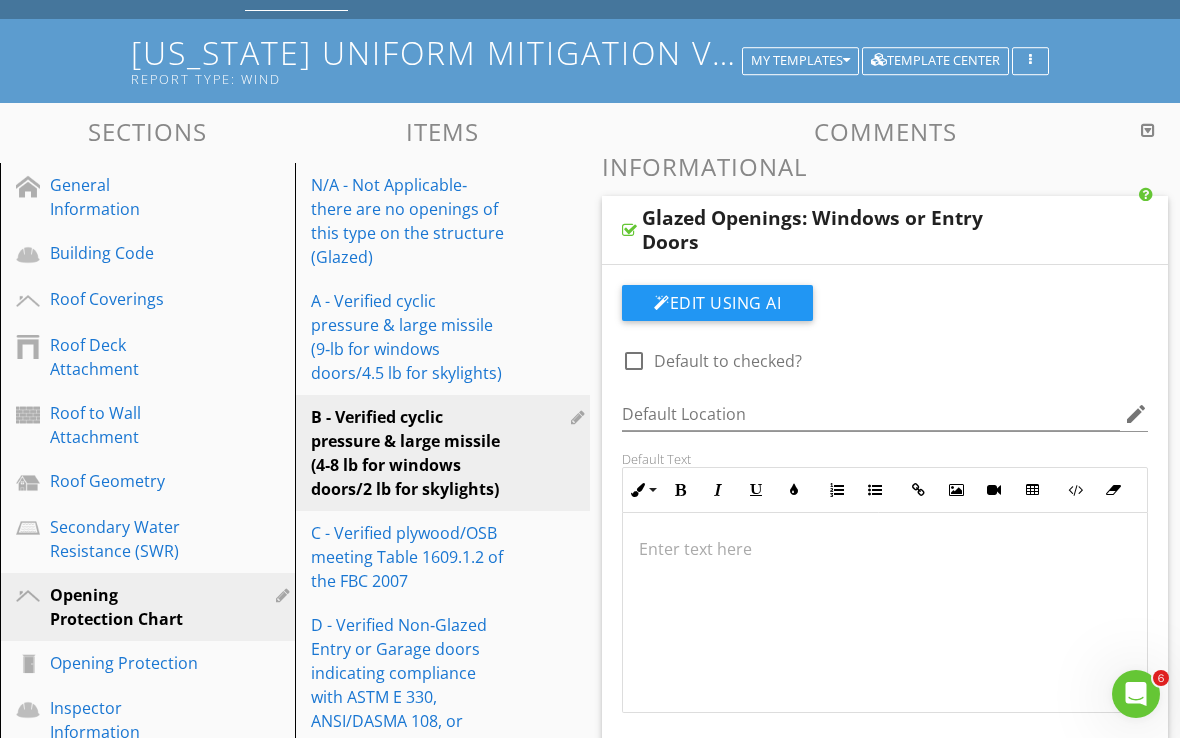 click on "C - Verified plywood/OSB meeting Table 1609.1.2 of the FBC 2007" at bounding box center (408, 557) 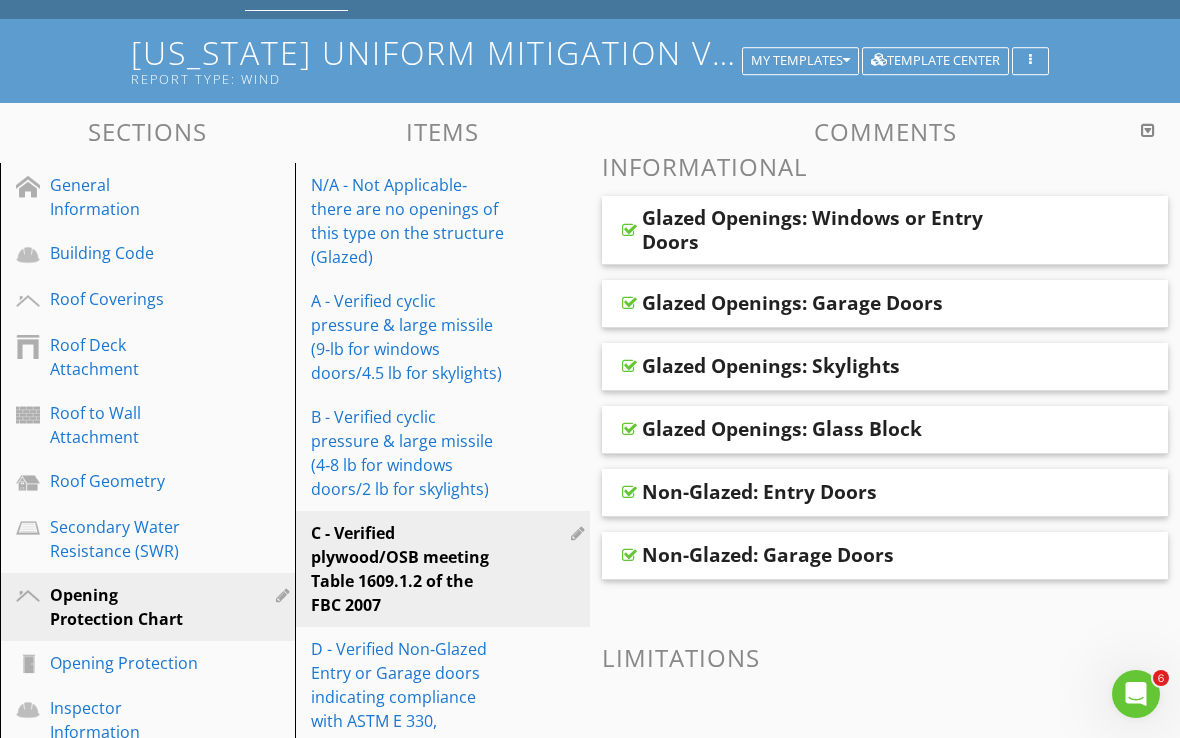 click on "Glazed Openings: Windows or Entry Doors" at bounding box center [885, 230] 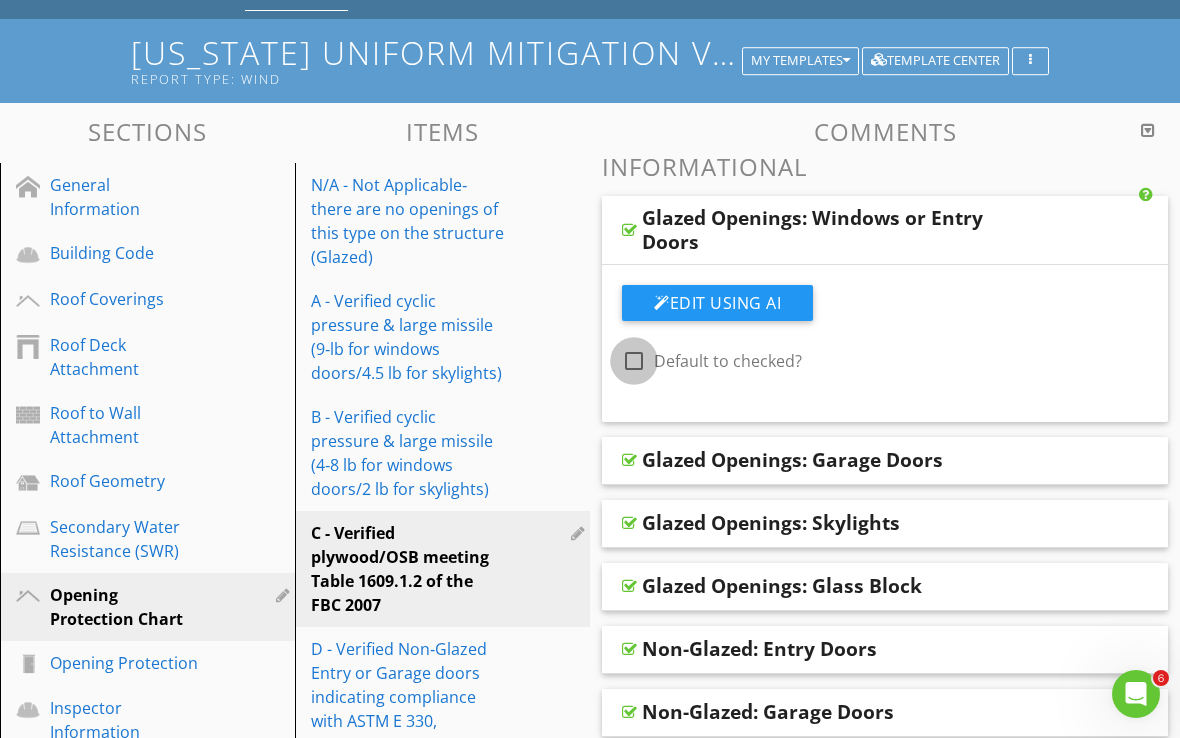 click at bounding box center [634, 361] 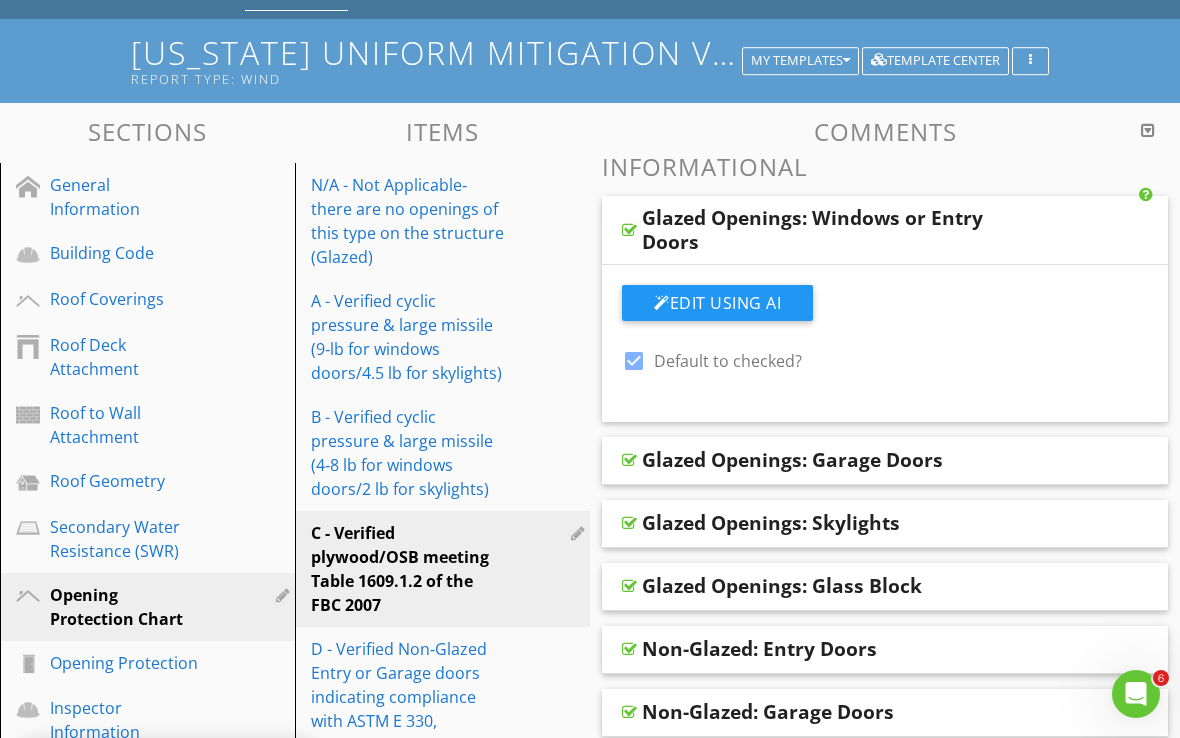 click at bounding box center (629, 460) 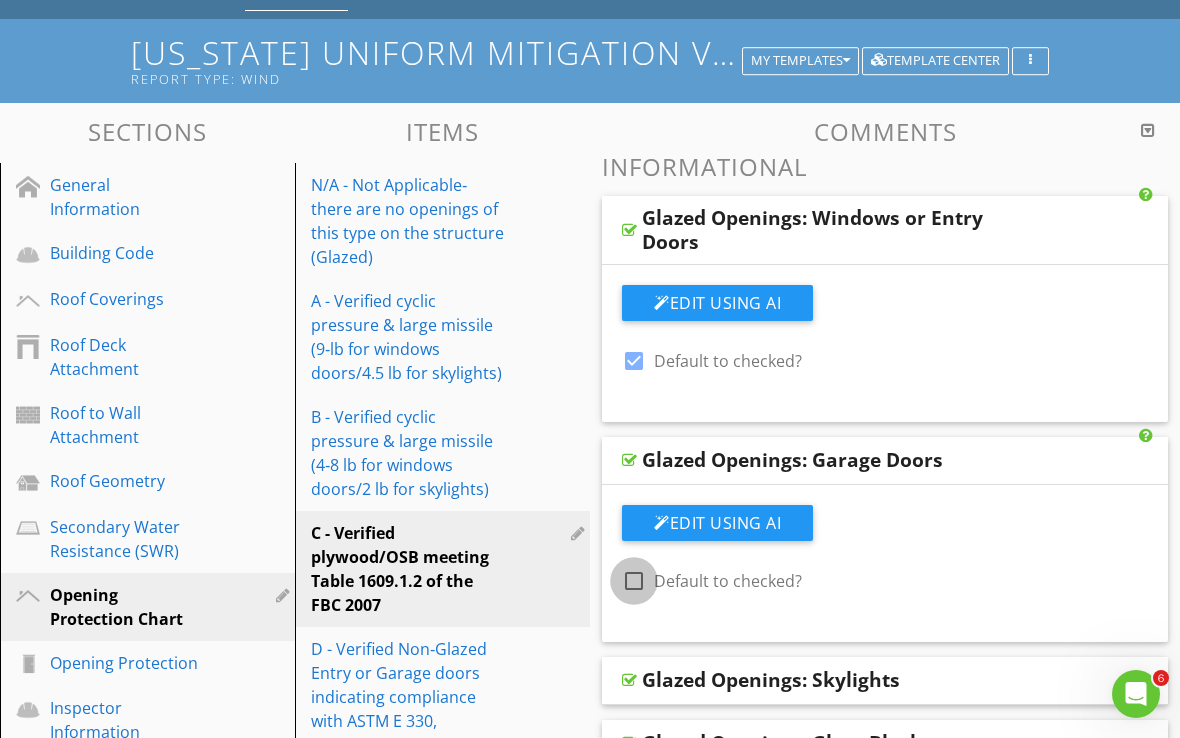 click at bounding box center [634, 581] 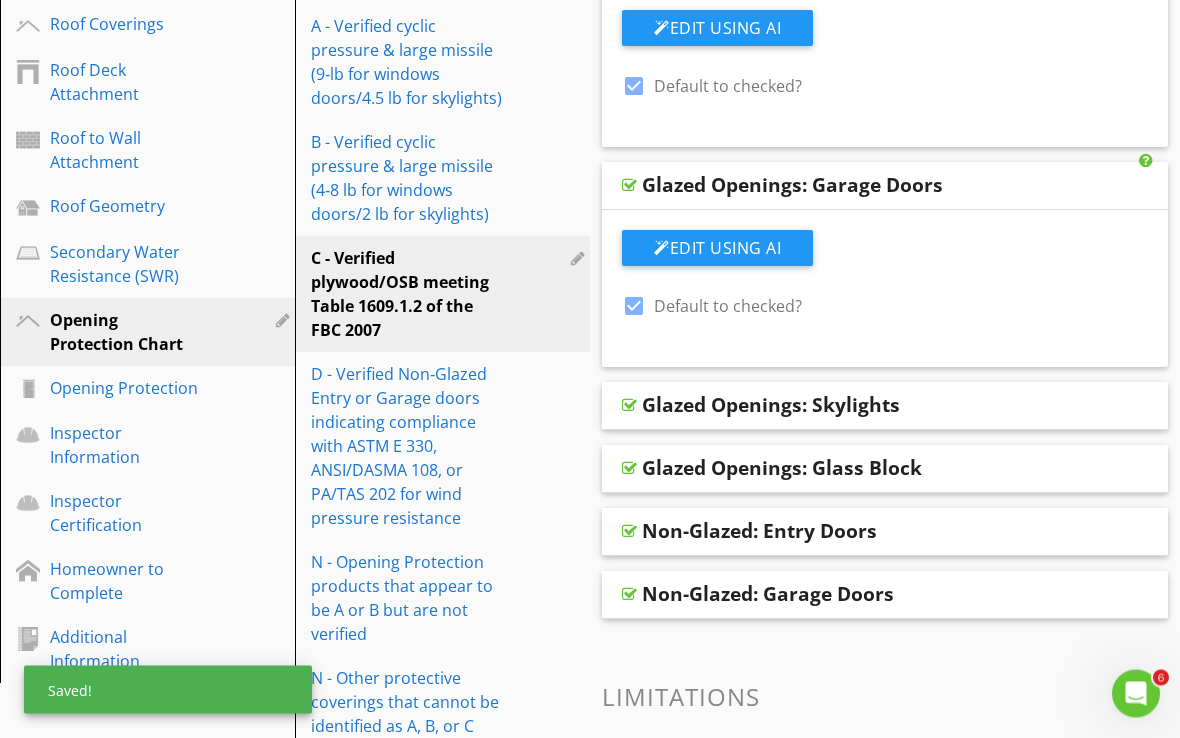 scroll, scrollTop: 395, scrollLeft: 0, axis: vertical 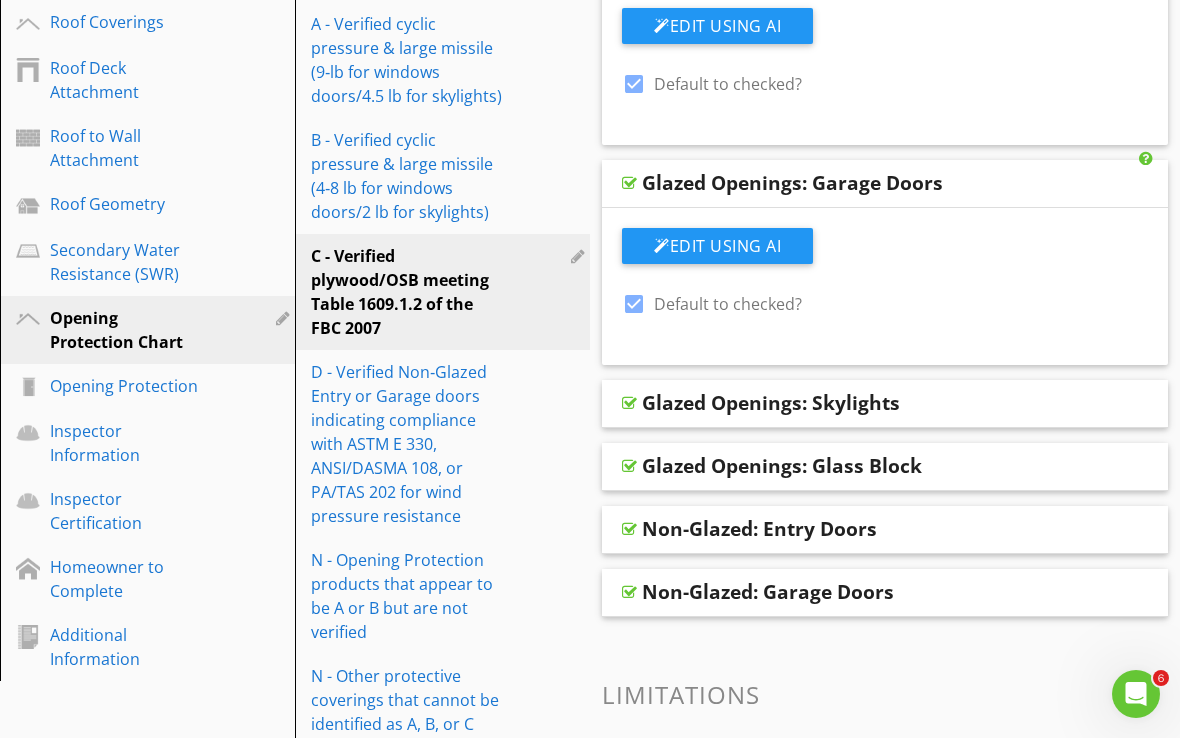 click at bounding box center [629, 403] 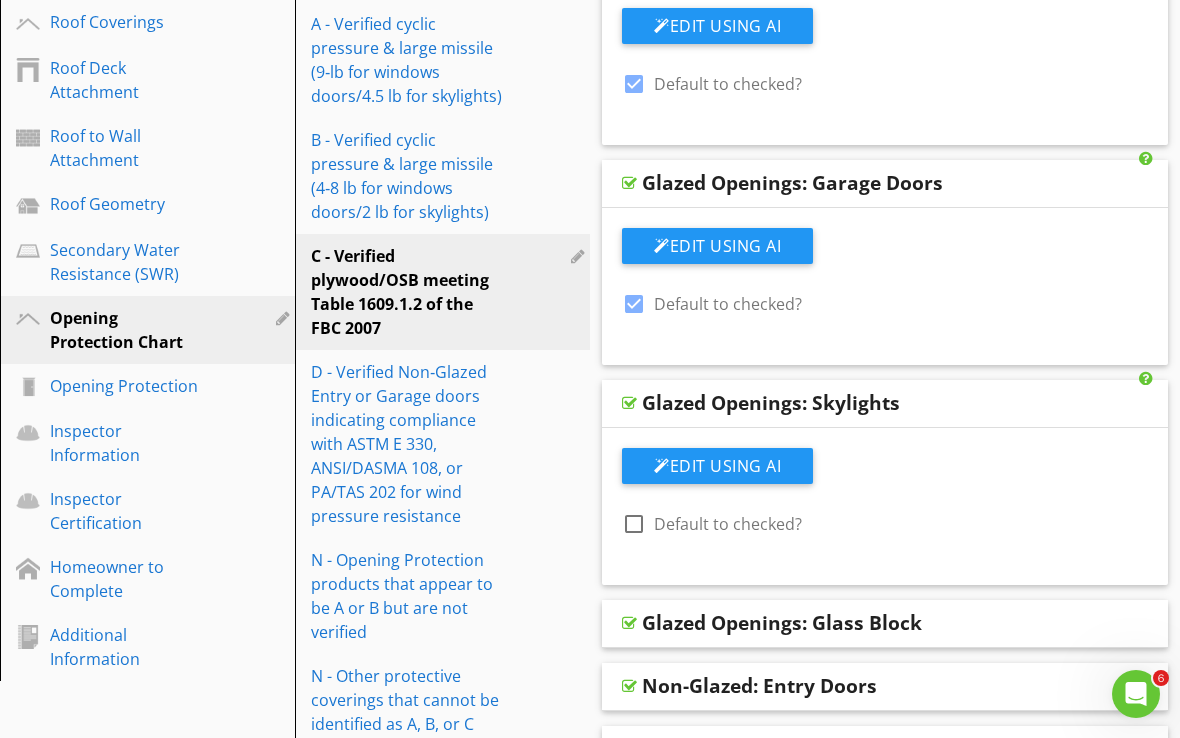 click on "Glazed Openings: Glass Block" at bounding box center [782, 623] 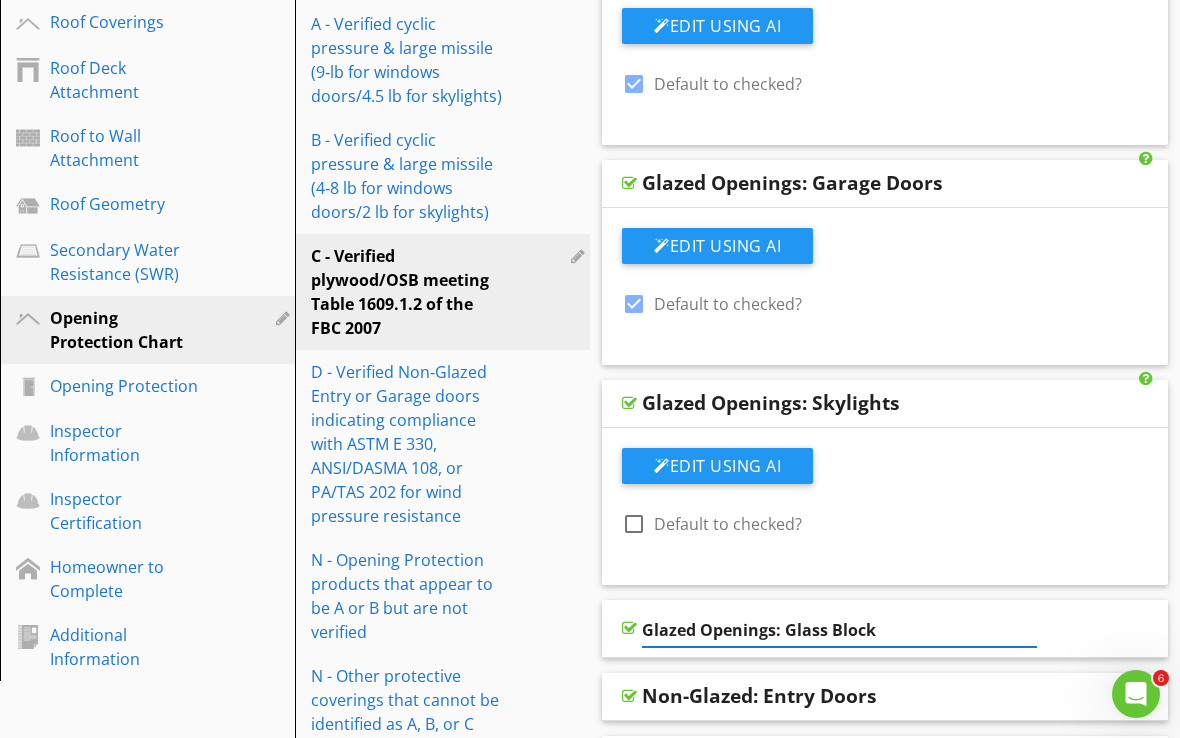 click on "Glazed Openings: Glass Block" at bounding box center (885, 629) 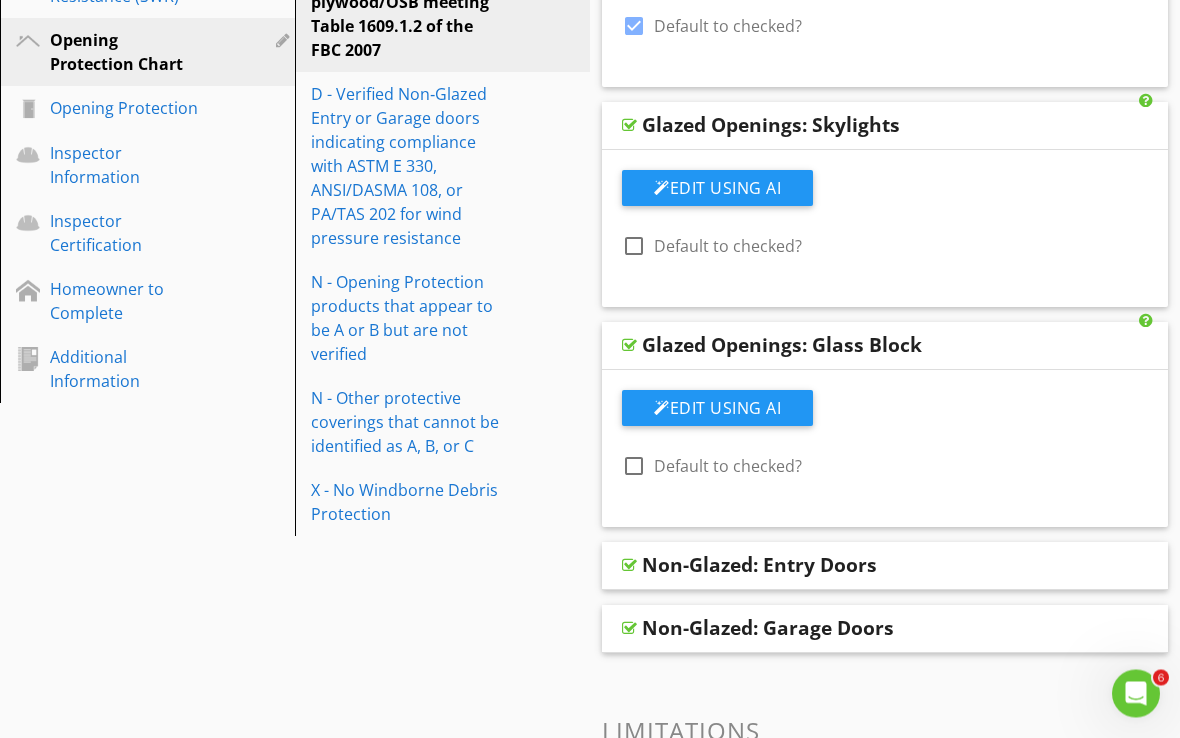 scroll, scrollTop: 683, scrollLeft: 0, axis: vertical 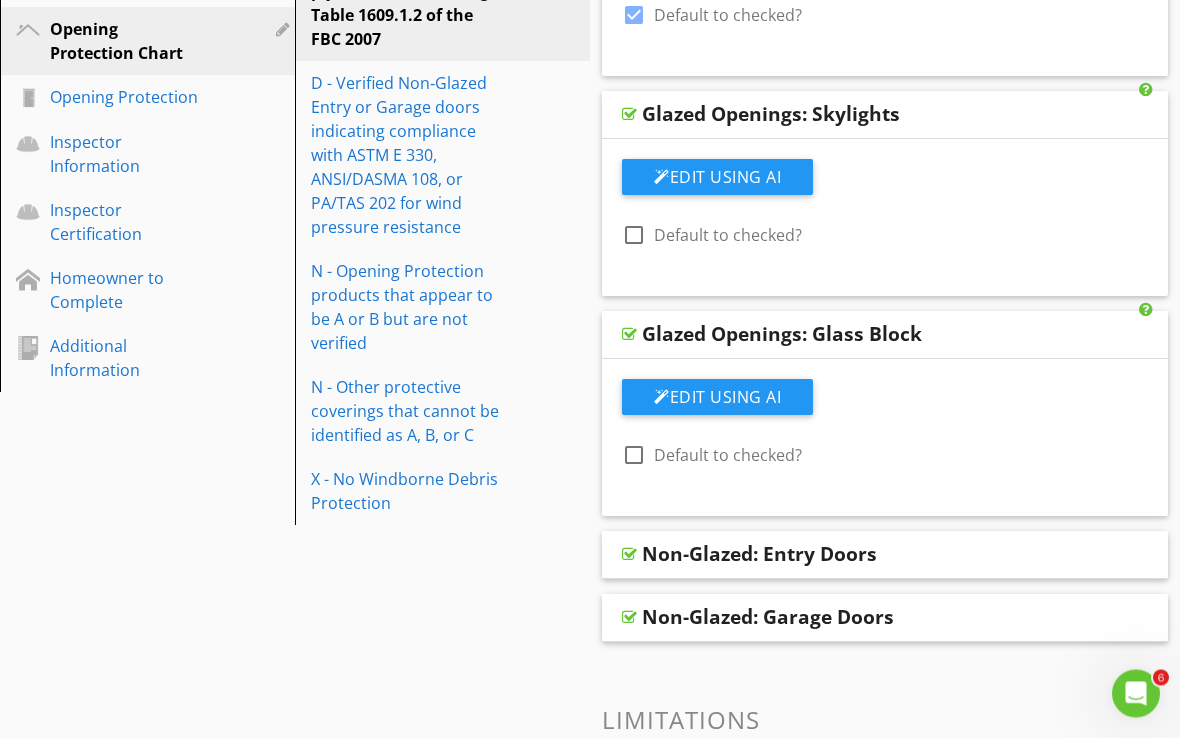click on "Non-Glazed: Entry Doors" at bounding box center [759, 555] 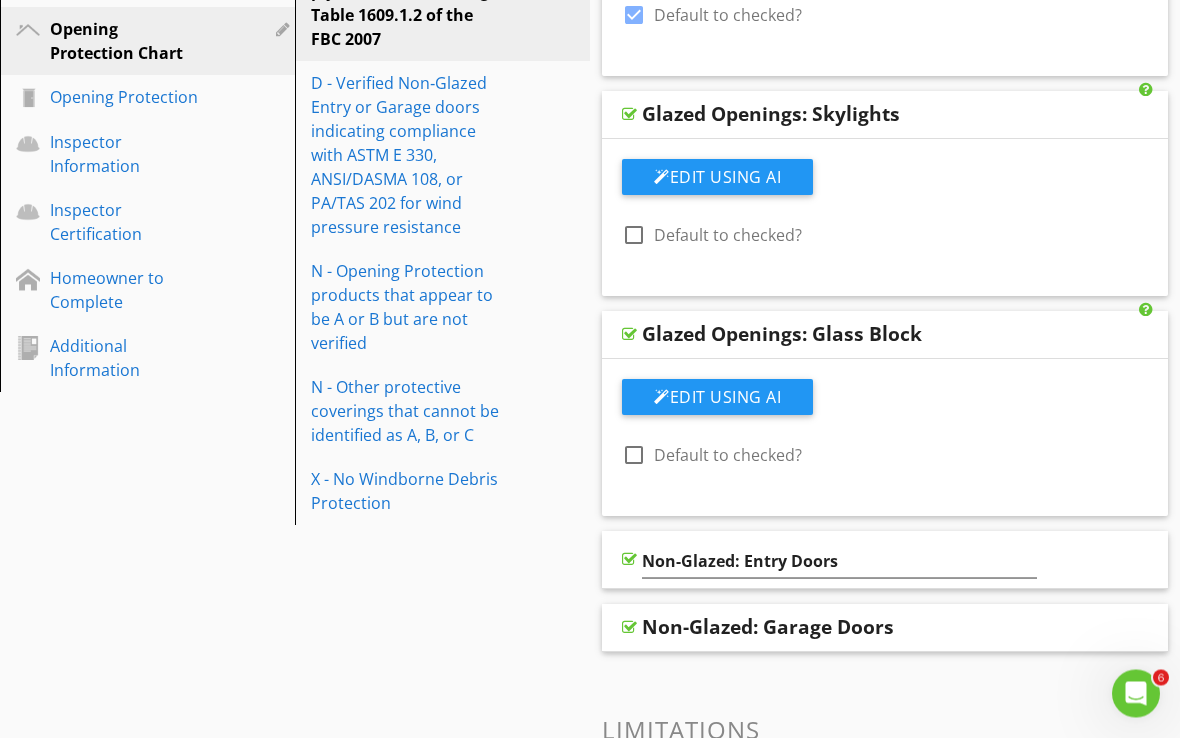 scroll, scrollTop: 684, scrollLeft: 0, axis: vertical 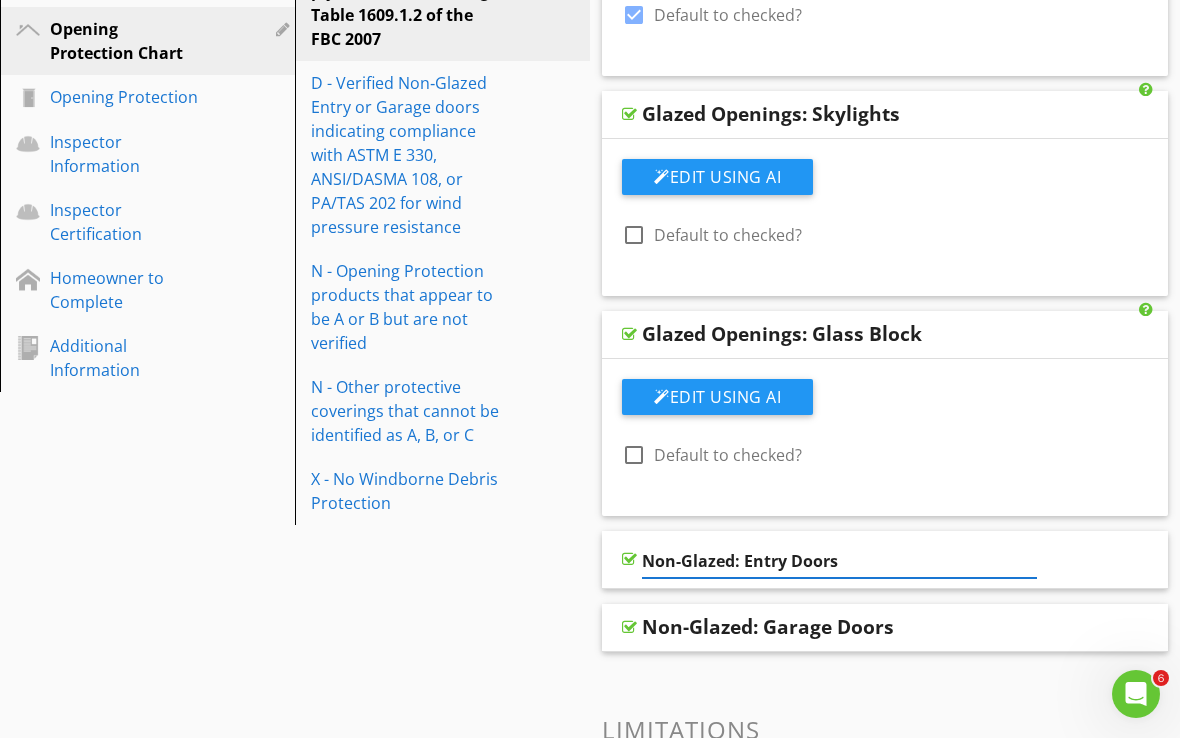click at bounding box center [629, 559] 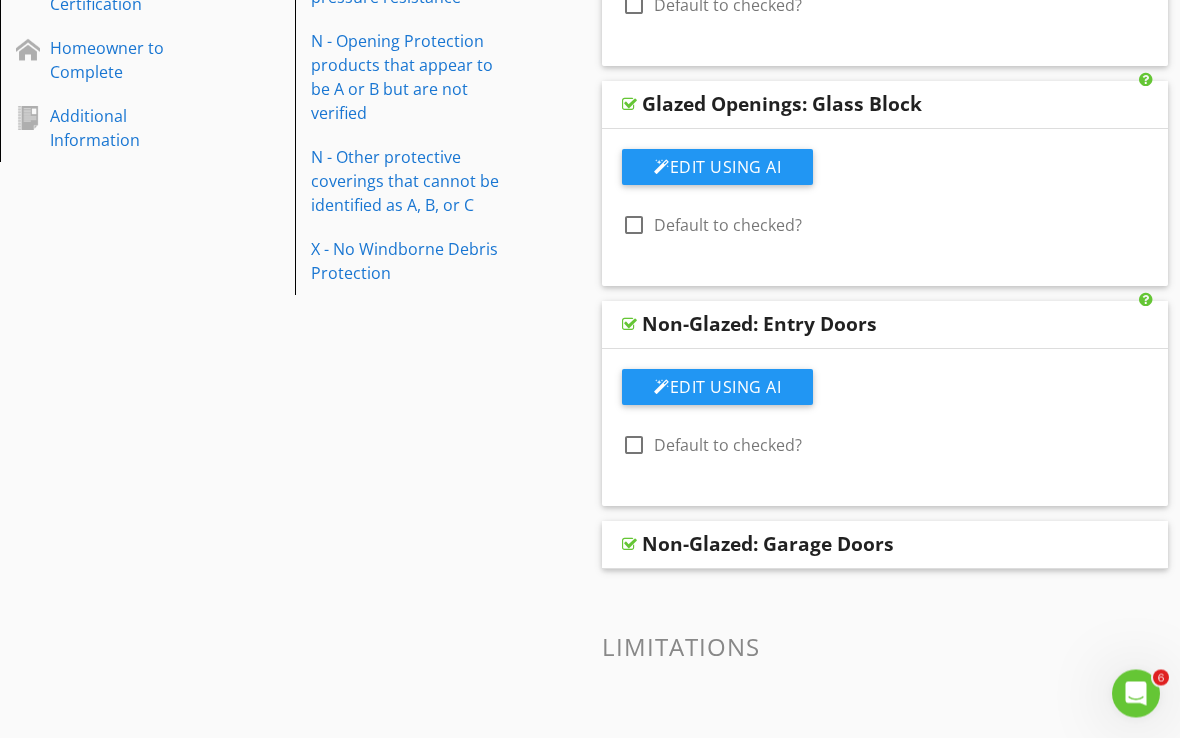 scroll, scrollTop: 923, scrollLeft: 0, axis: vertical 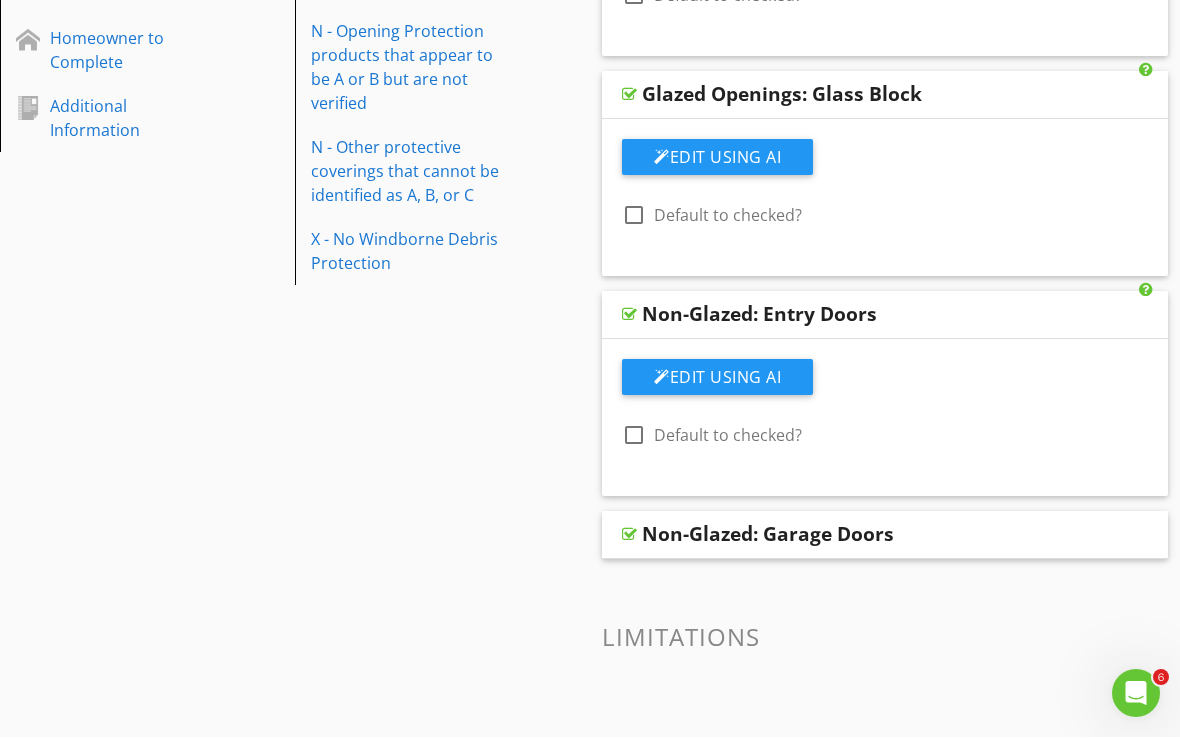 click at bounding box center [629, 535] 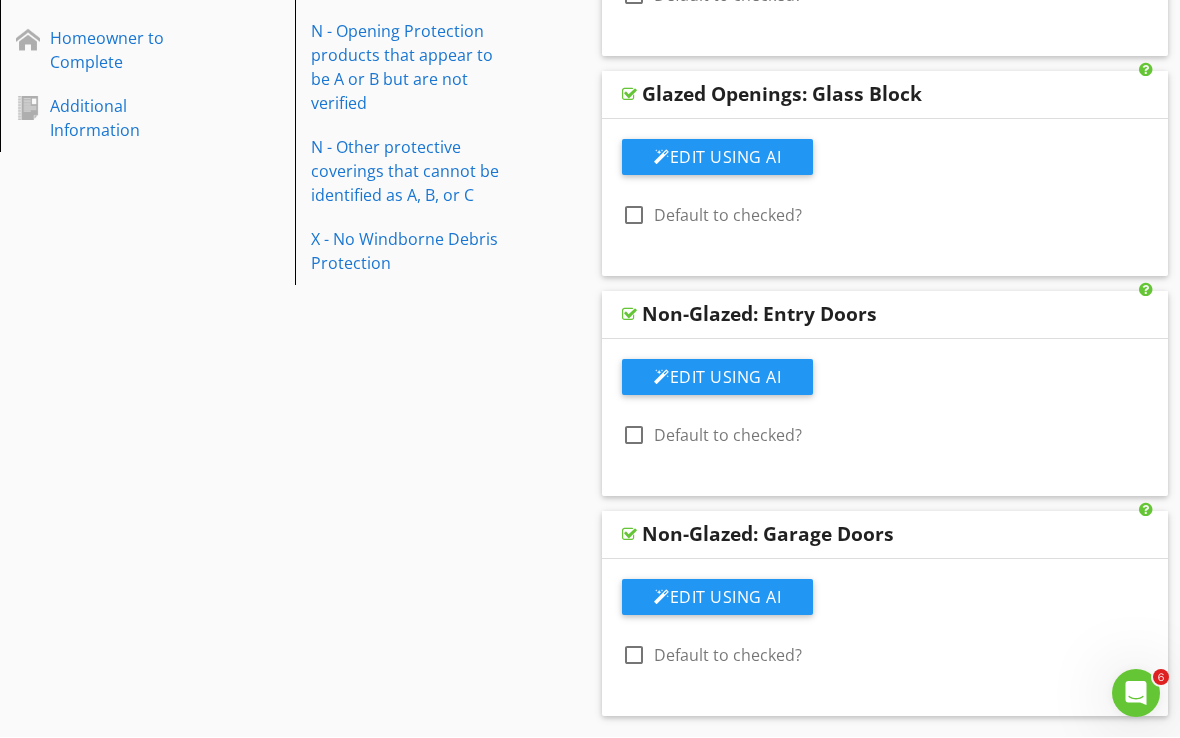 scroll, scrollTop: 924, scrollLeft: 0, axis: vertical 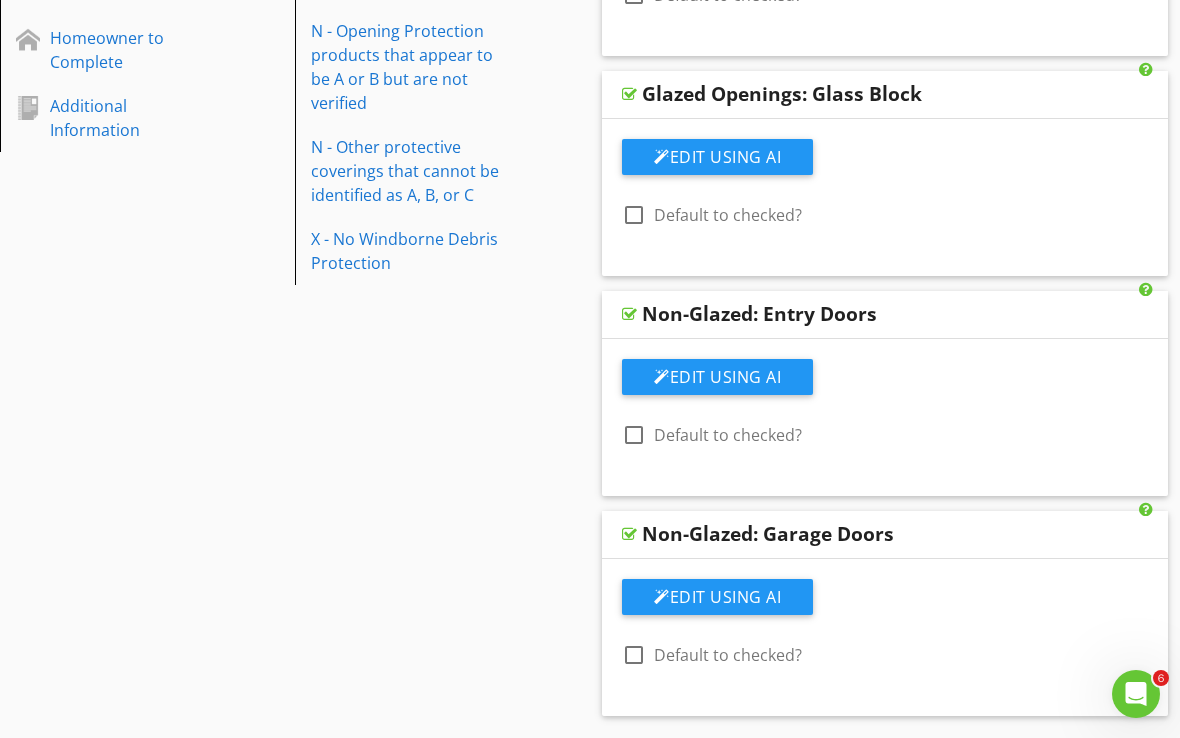 click on "Sections
General Information           Building Code           Roof Coverings           Roof Deck Attachment           Roof to Wall Attachment           Roof Geometry           Secondary Water Resistance (SWR)           Opening Protection Chart           Opening Protection           Inspector Information           Inspector Certification           Homeowner to Complete           Additional Information
Items
N/A - Not Applicable‐ there are no openings of this type on the structure (Glazed)           A - Verified cyclic pressure & large missile (9‐lb for windows doors/4.5 lb for skylights)           B - Verified cyclic pressure & large missile (4‐8 lb for windows doors/2 lb for skylights)           C - Verified plywood/OSB meeting Table 1609.1.2 of the FBC 2007           D - Verified Non‐Glazed Entry or Garage doors indicating compliance with ASTM E 330, ANSI/DASMA 108, or PA/TAS 202 for wind pressure resistance" at bounding box center [590, 142] 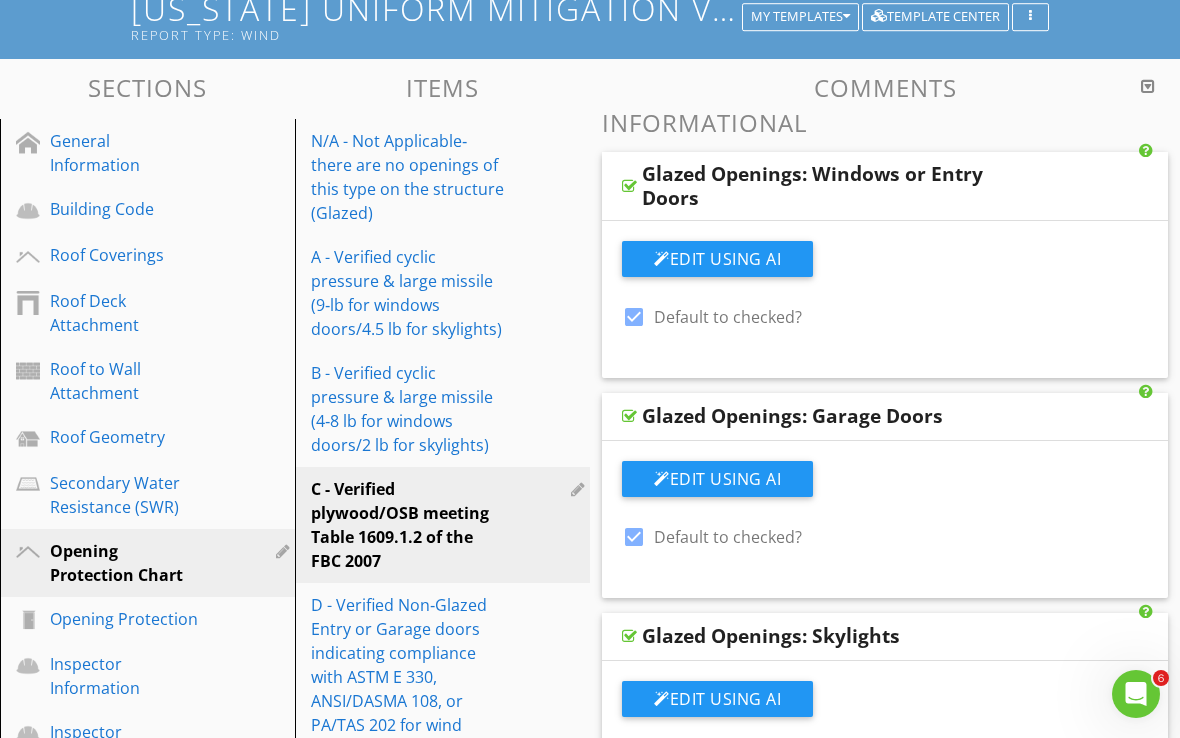 scroll, scrollTop: 0, scrollLeft: 0, axis: both 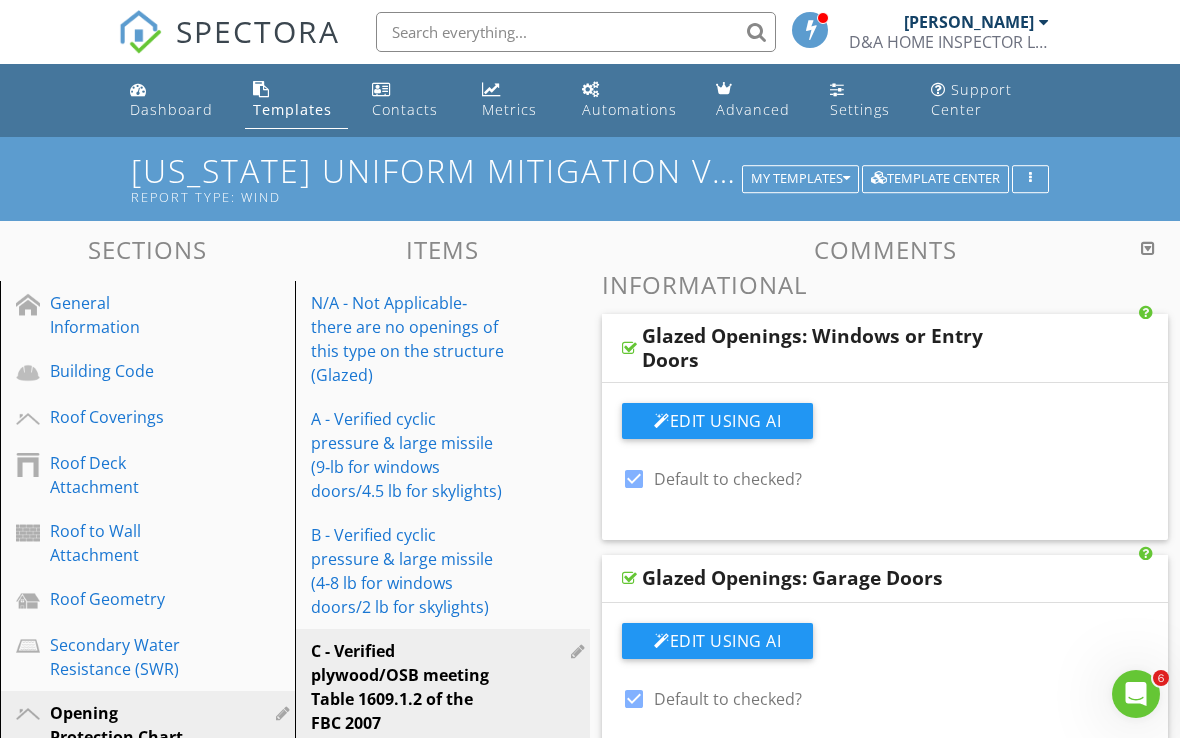 click on "Template Center" at bounding box center (935, 179) 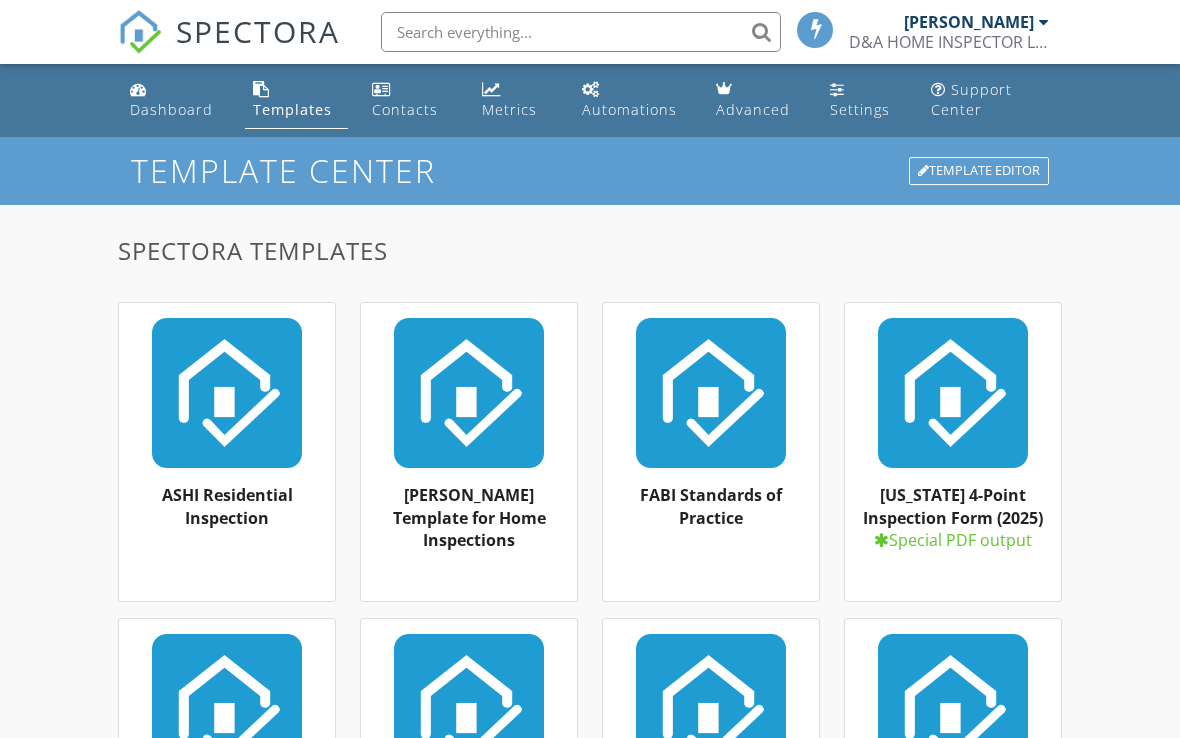 scroll, scrollTop: 0, scrollLeft: 0, axis: both 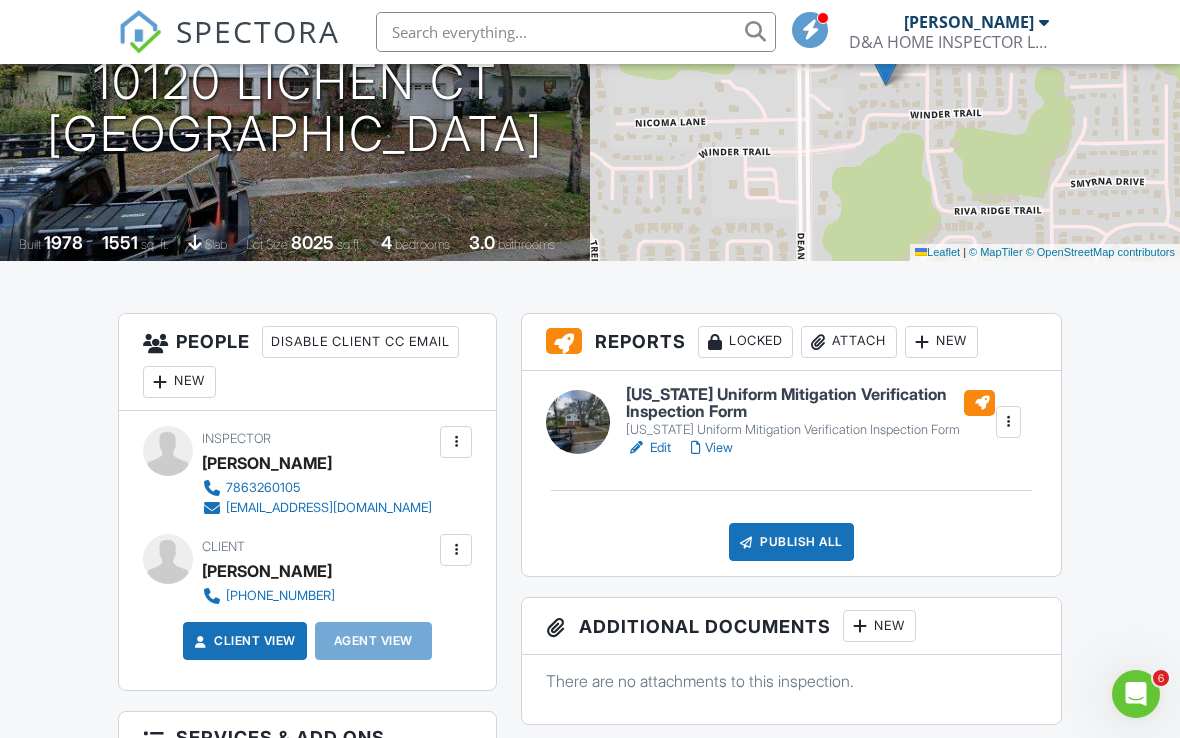 click on "[US_STATE] Uniform Mitigation Verification Inspection Form" at bounding box center (810, 430) 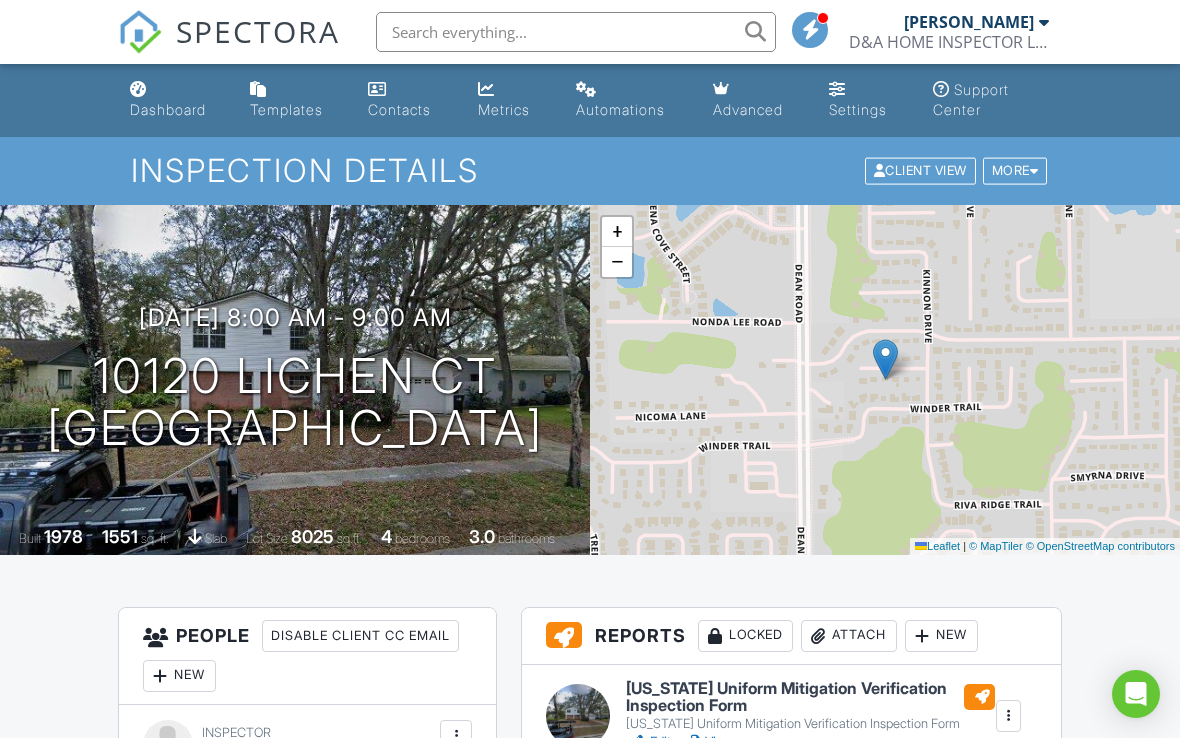 scroll, scrollTop: 0, scrollLeft: 0, axis: both 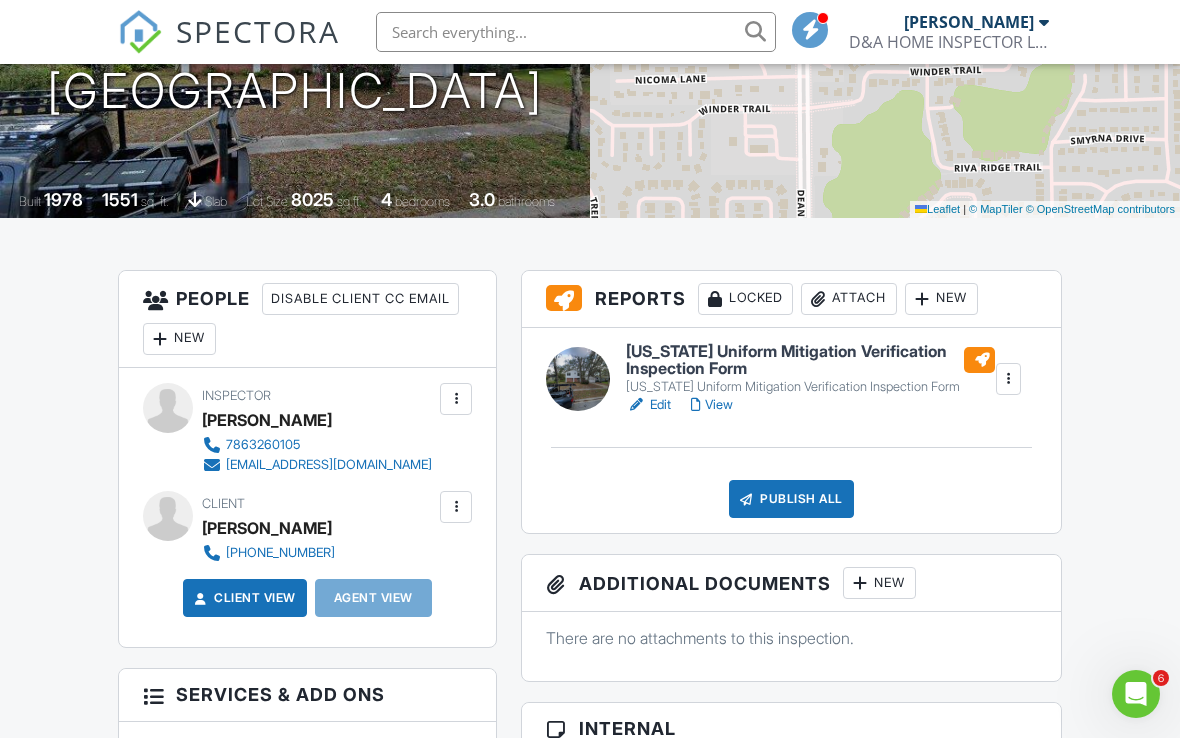 click on "View" at bounding box center [712, 405] 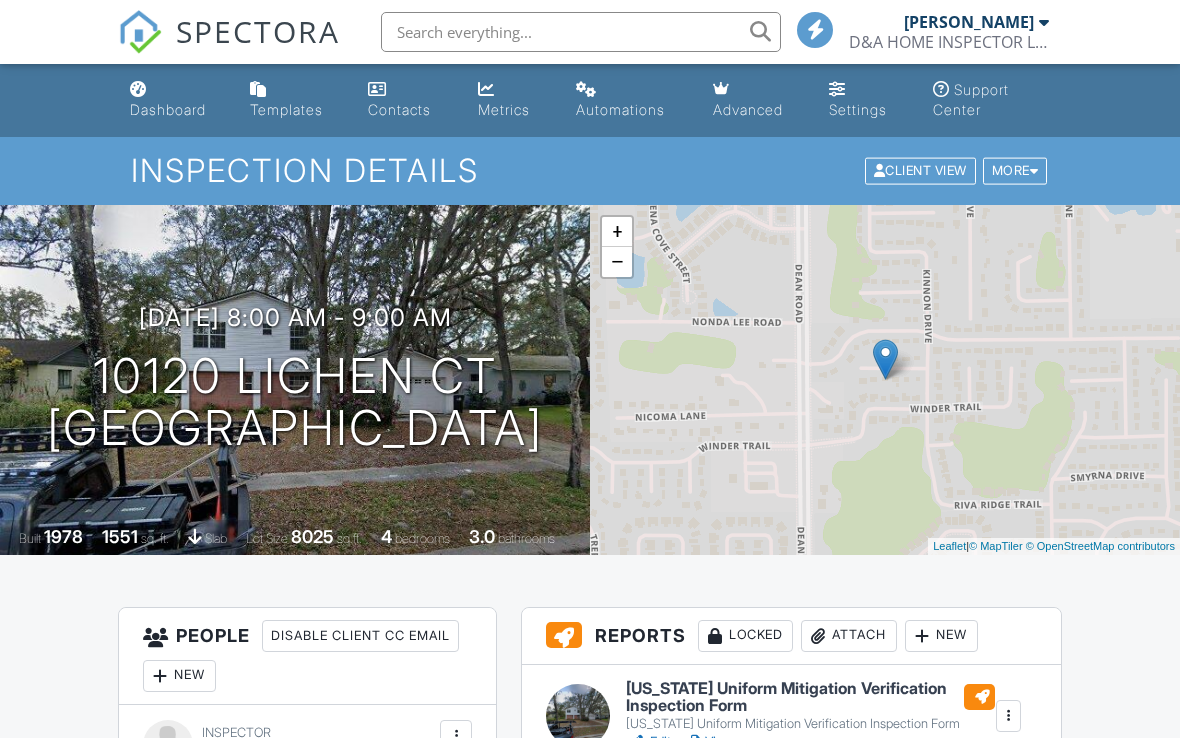 scroll, scrollTop: 0, scrollLeft: 0, axis: both 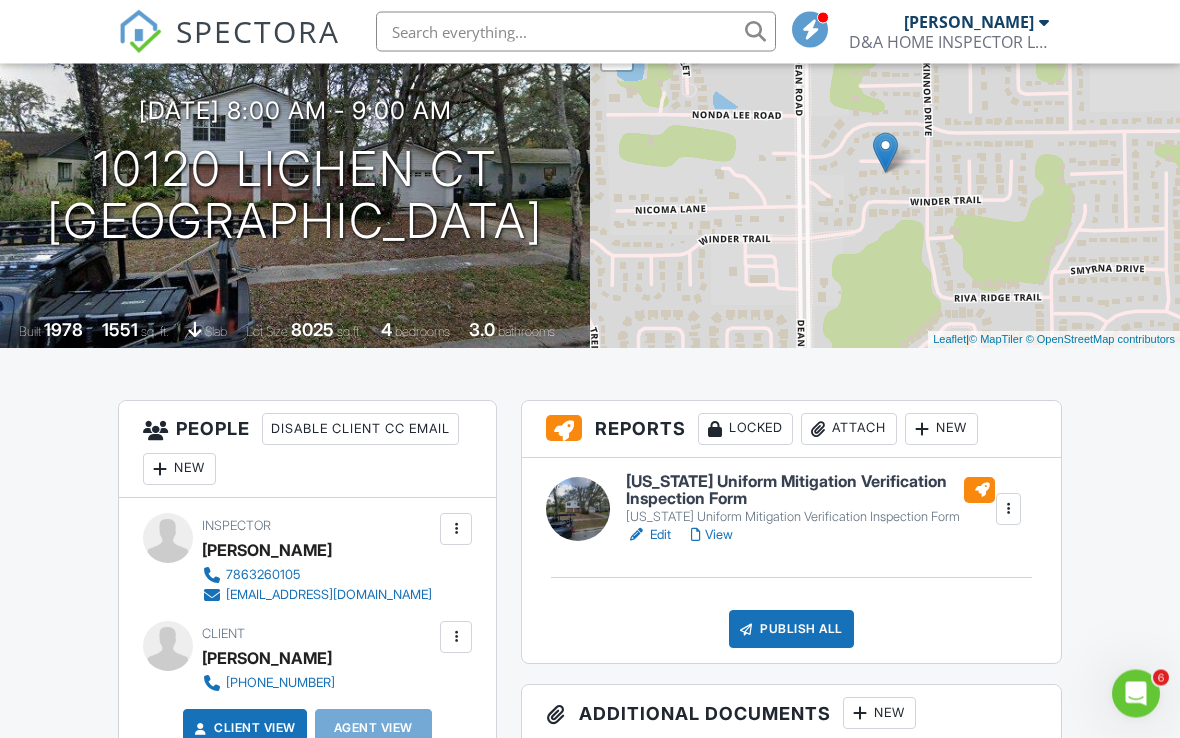 click on "[US_STATE] Uniform Mitigation Verification Inspection Form" at bounding box center (810, 491) 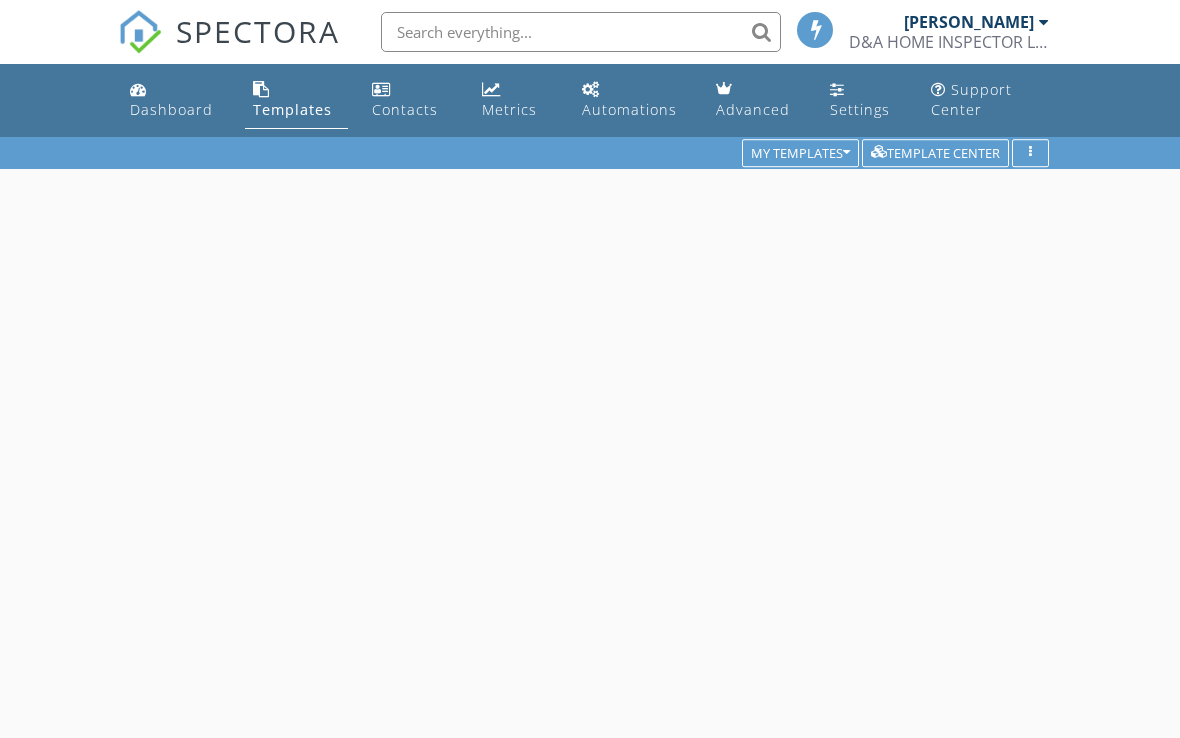 scroll, scrollTop: 0, scrollLeft: 0, axis: both 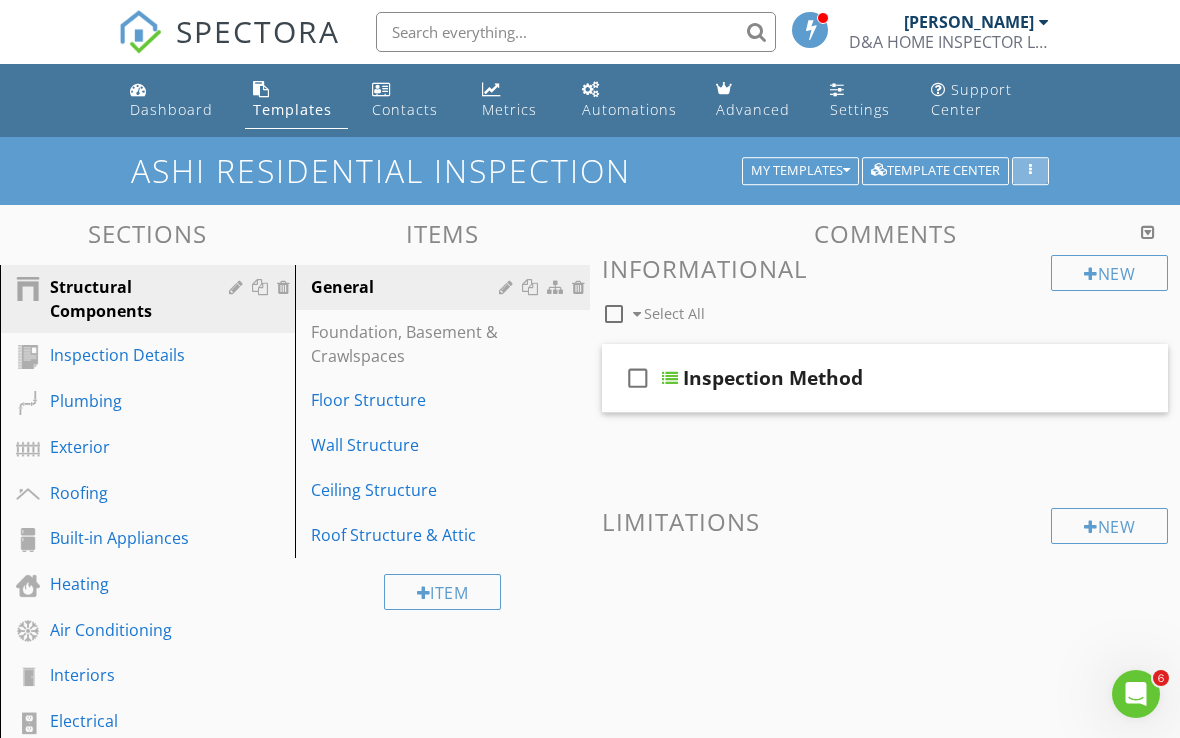 click at bounding box center [1030, 171] 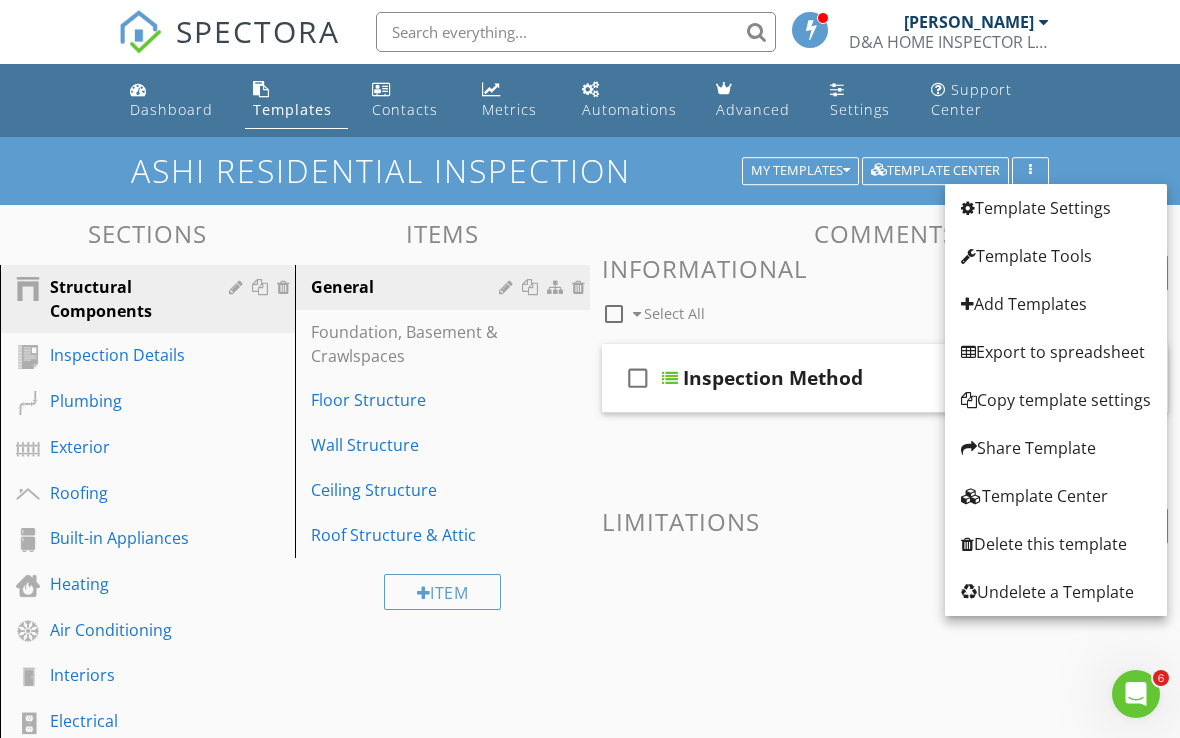 click on "Template Settings" at bounding box center (1056, 208) 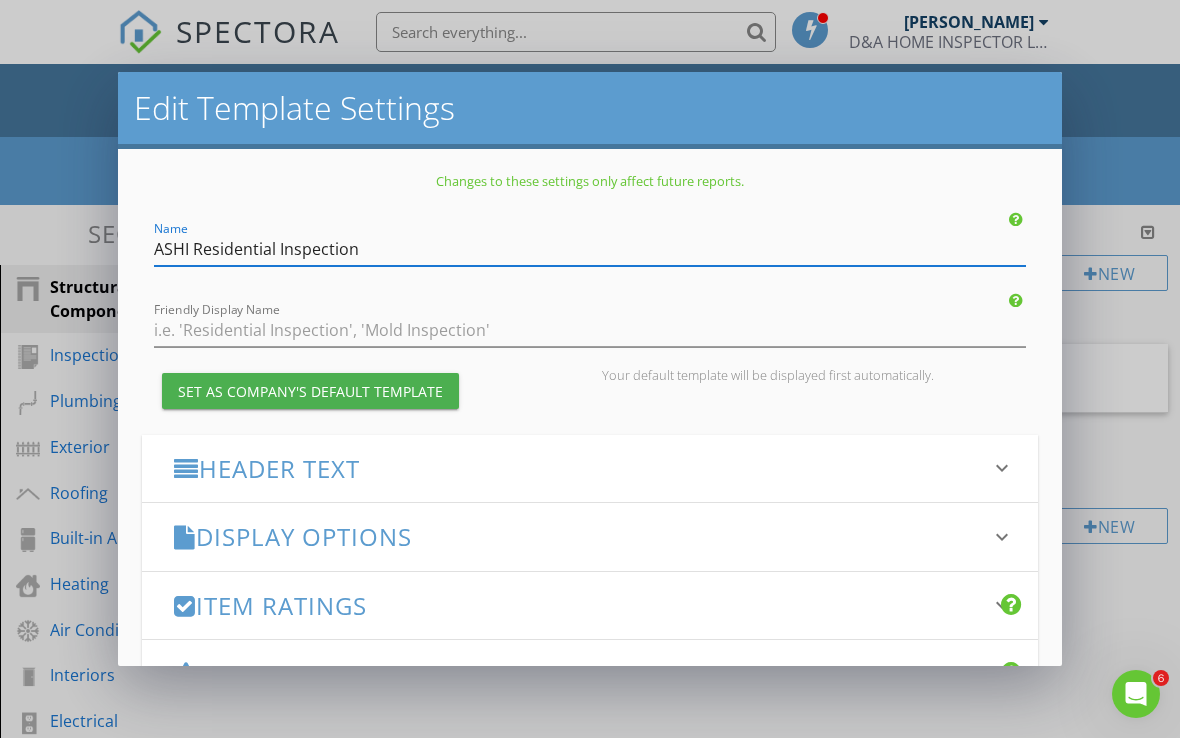 scroll, scrollTop: 0, scrollLeft: 0, axis: both 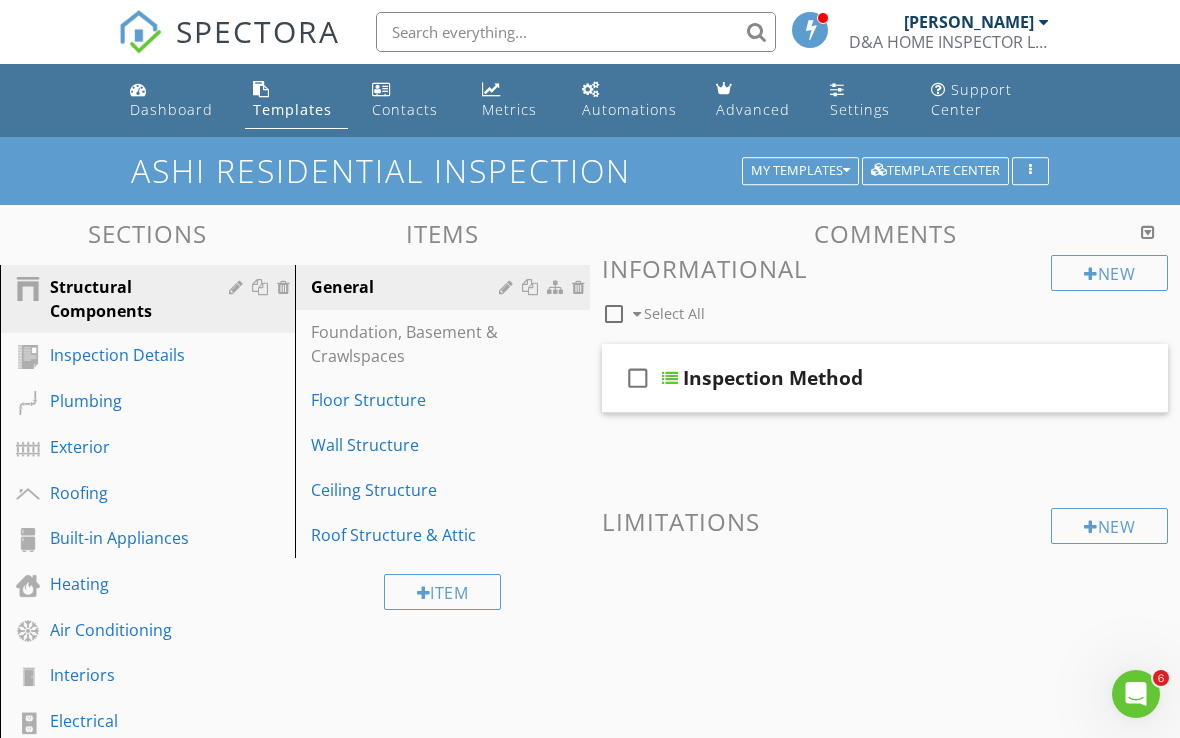 click at bounding box center [590, 369] 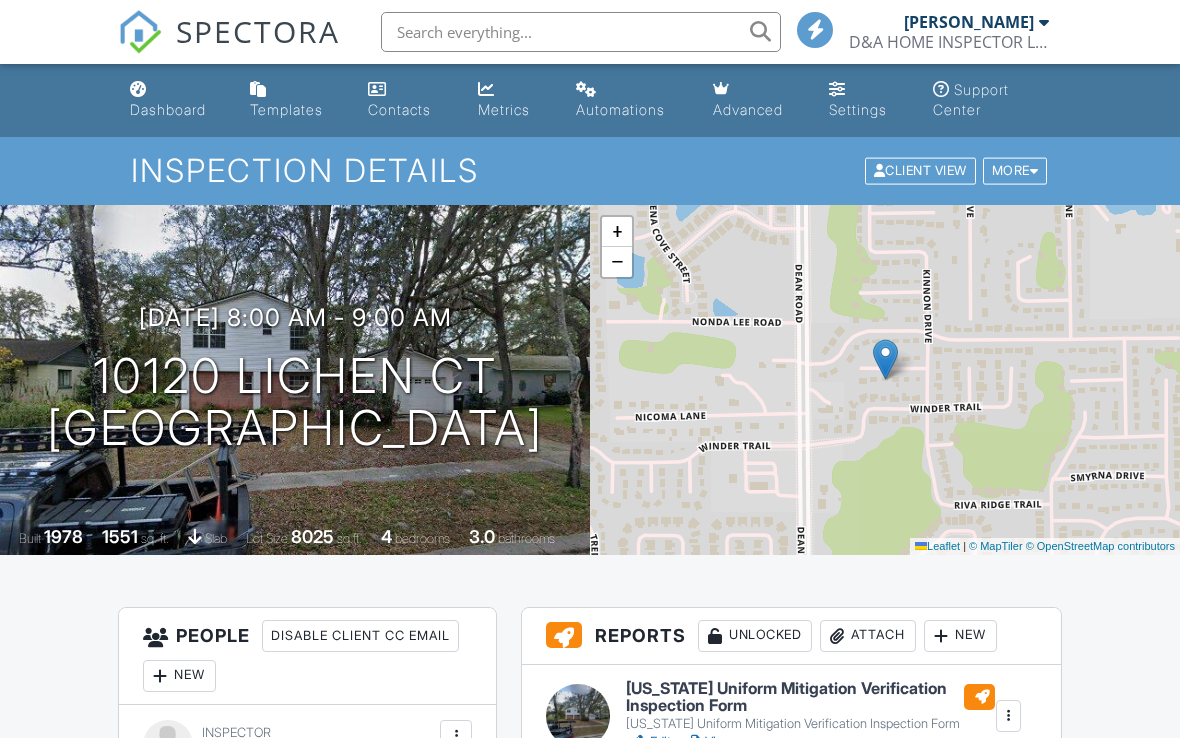 scroll, scrollTop: 0, scrollLeft: 0, axis: both 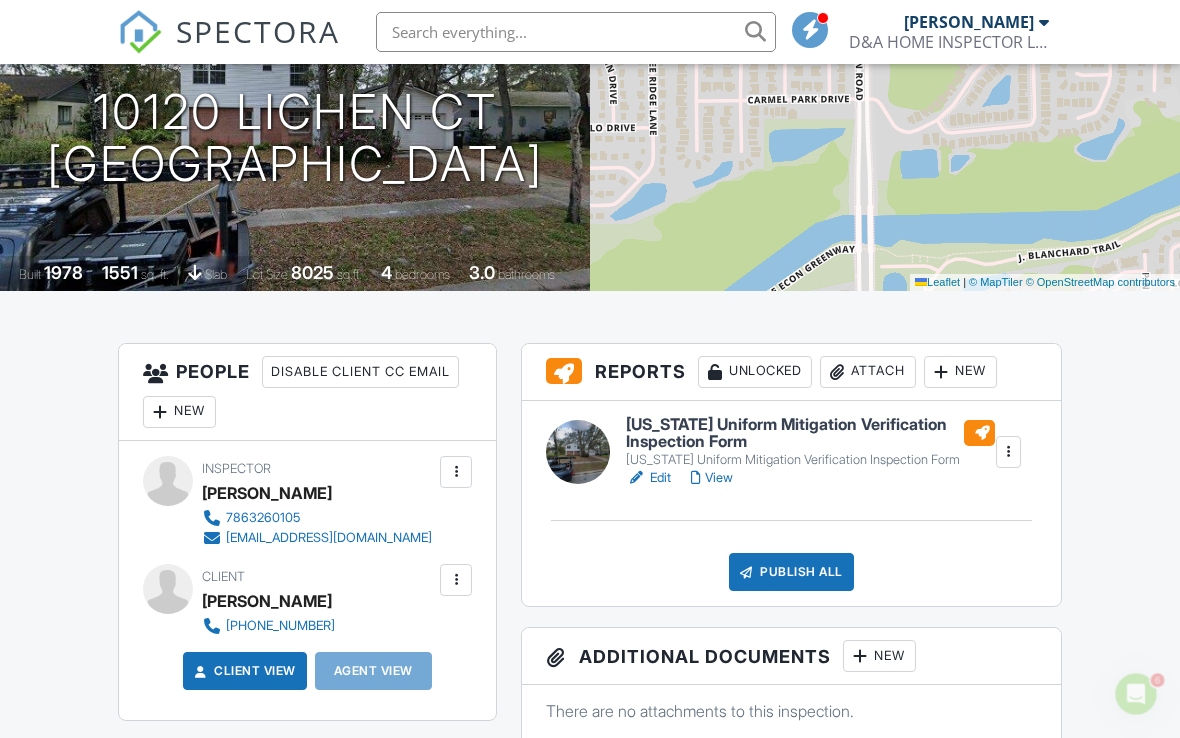click at bounding box center (636, 478) 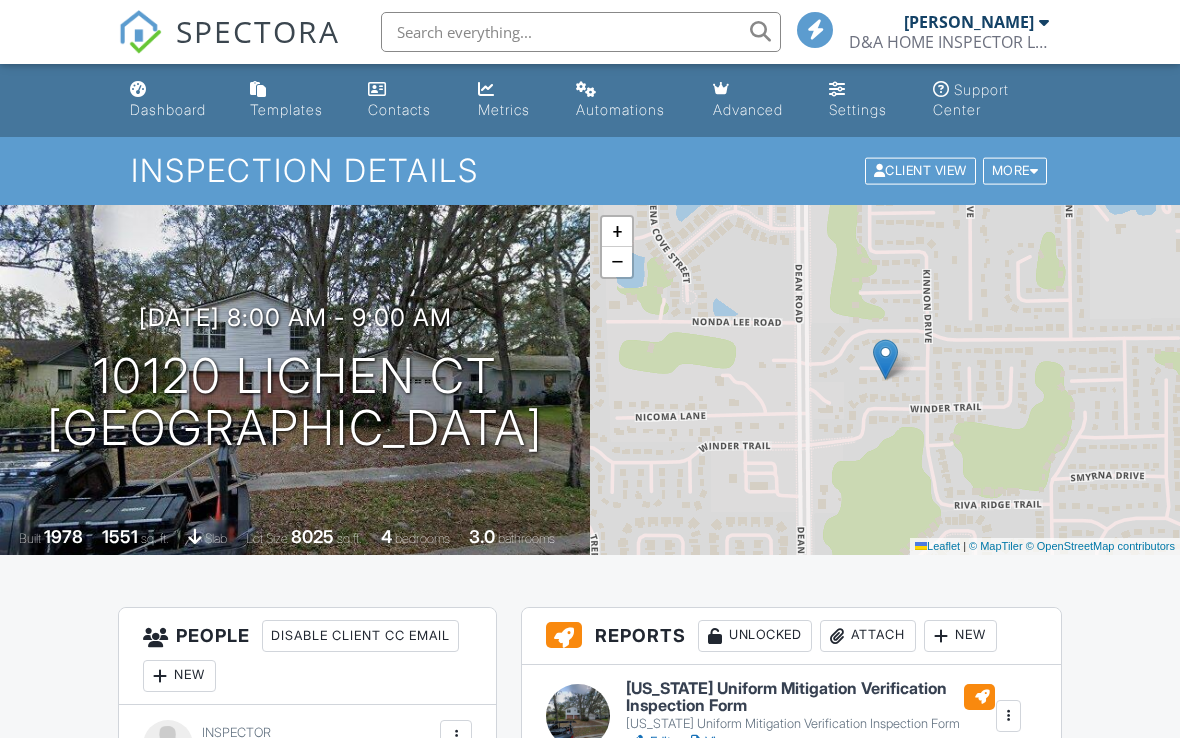 scroll, scrollTop: 0, scrollLeft: 0, axis: both 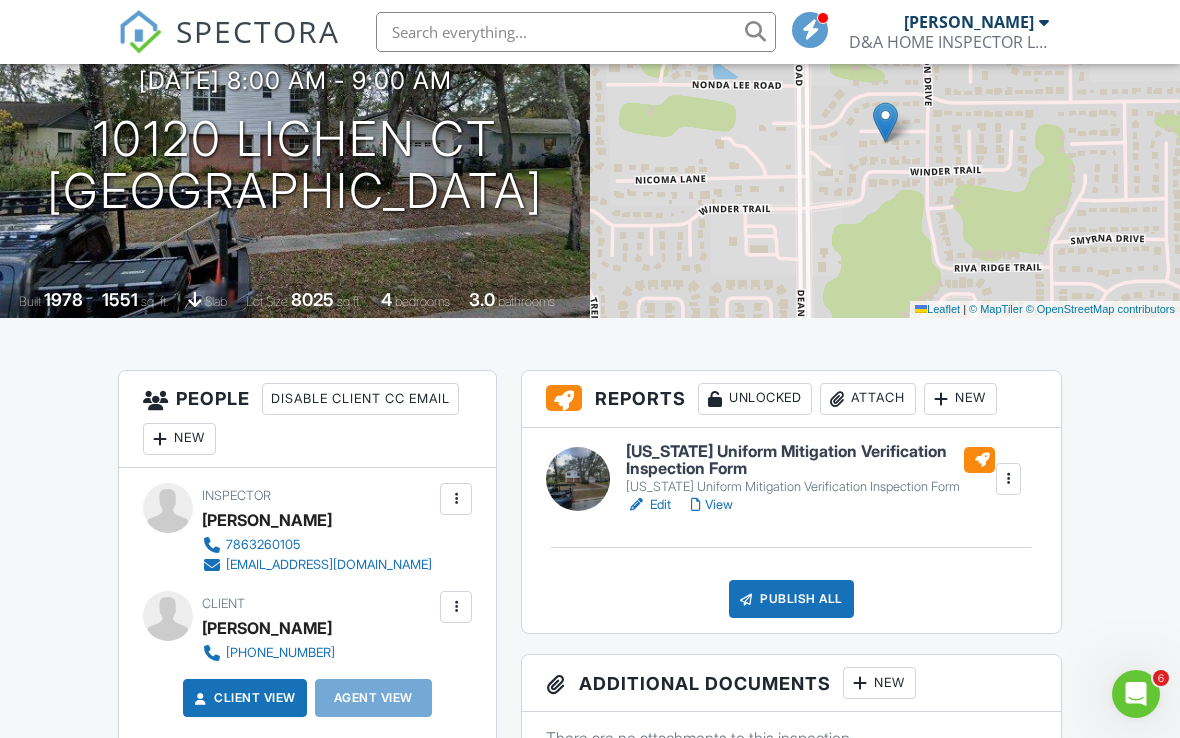 click on "View" at bounding box center [712, 505] 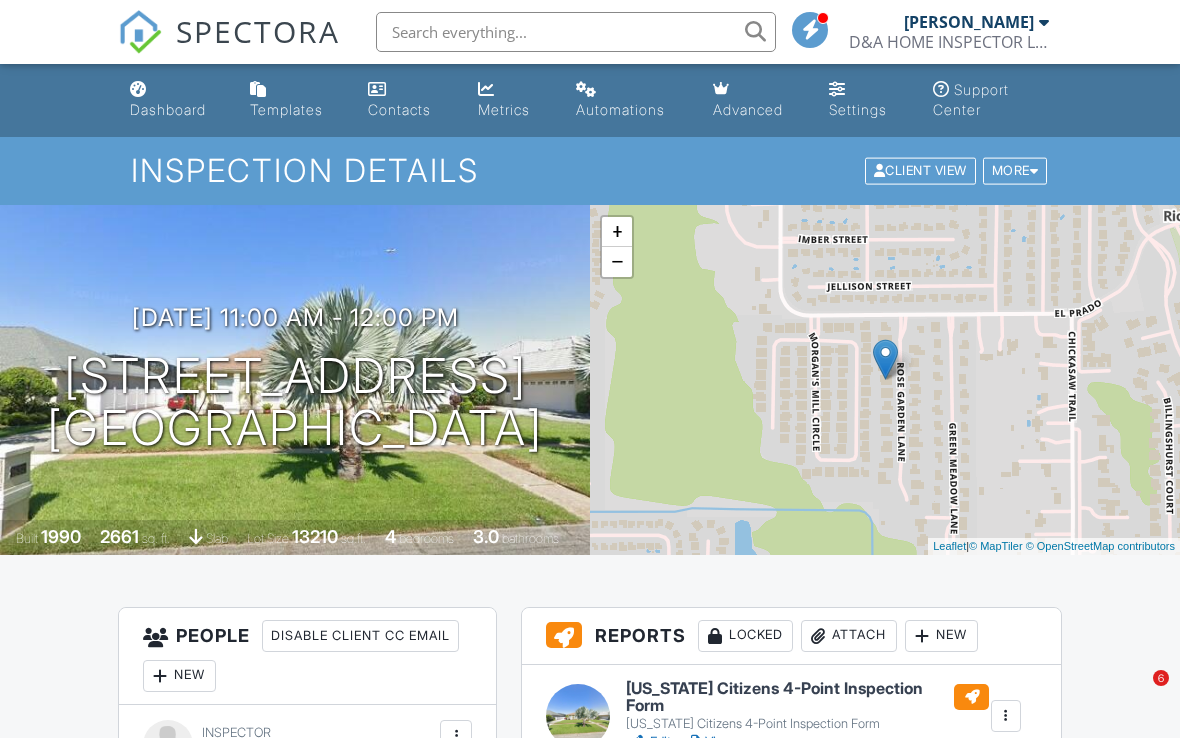 scroll, scrollTop: 0, scrollLeft: 0, axis: both 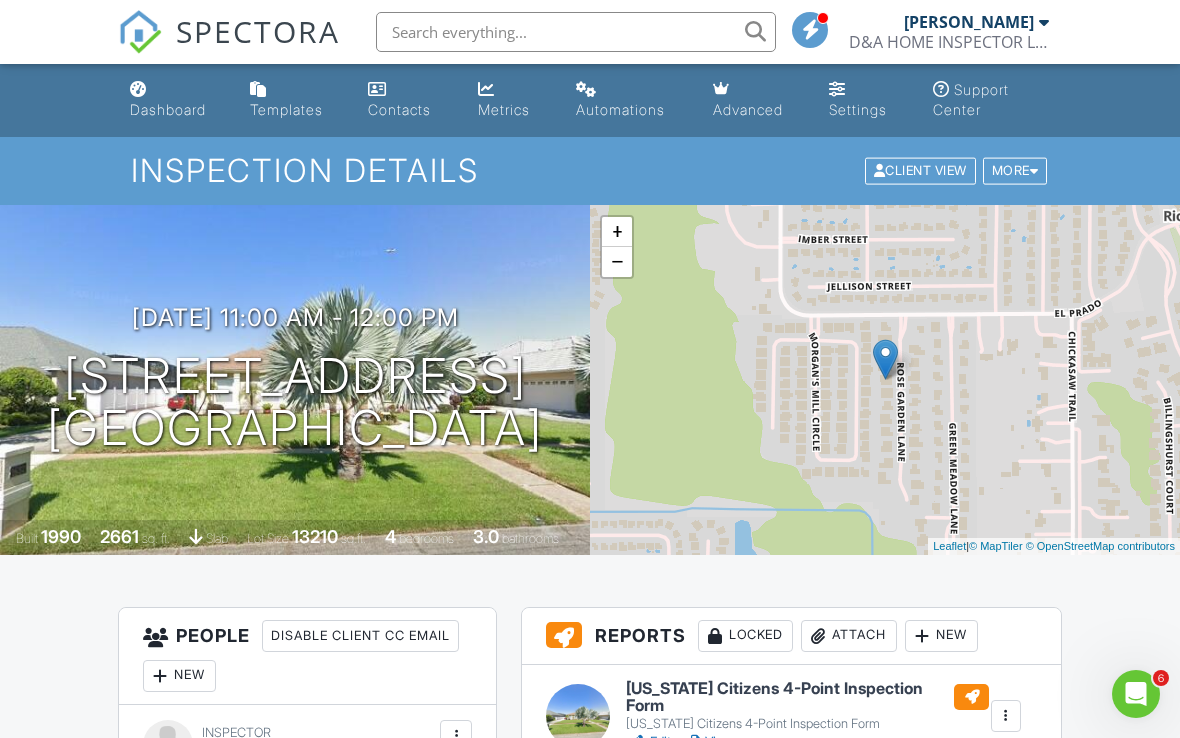 click on "[US_STATE] Citizens 4-Point Inspection Form" at bounding box center (807, 724) 